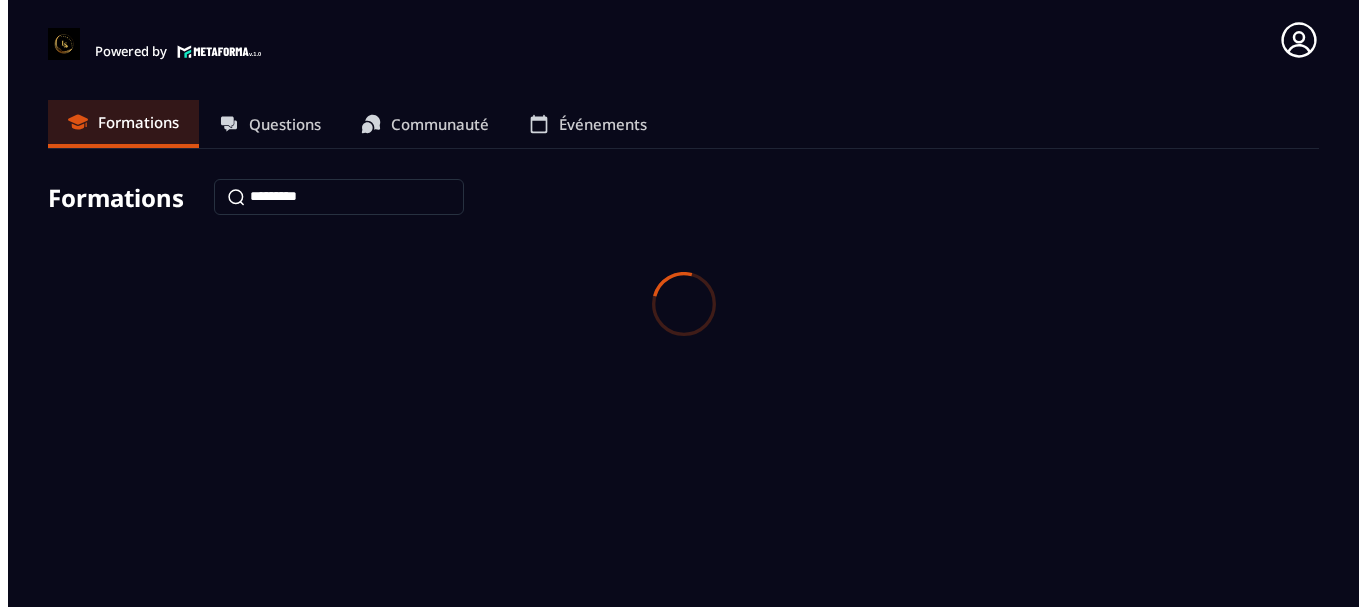 scroll, scrollTop: 0, scrollLeft: 0, axis: both 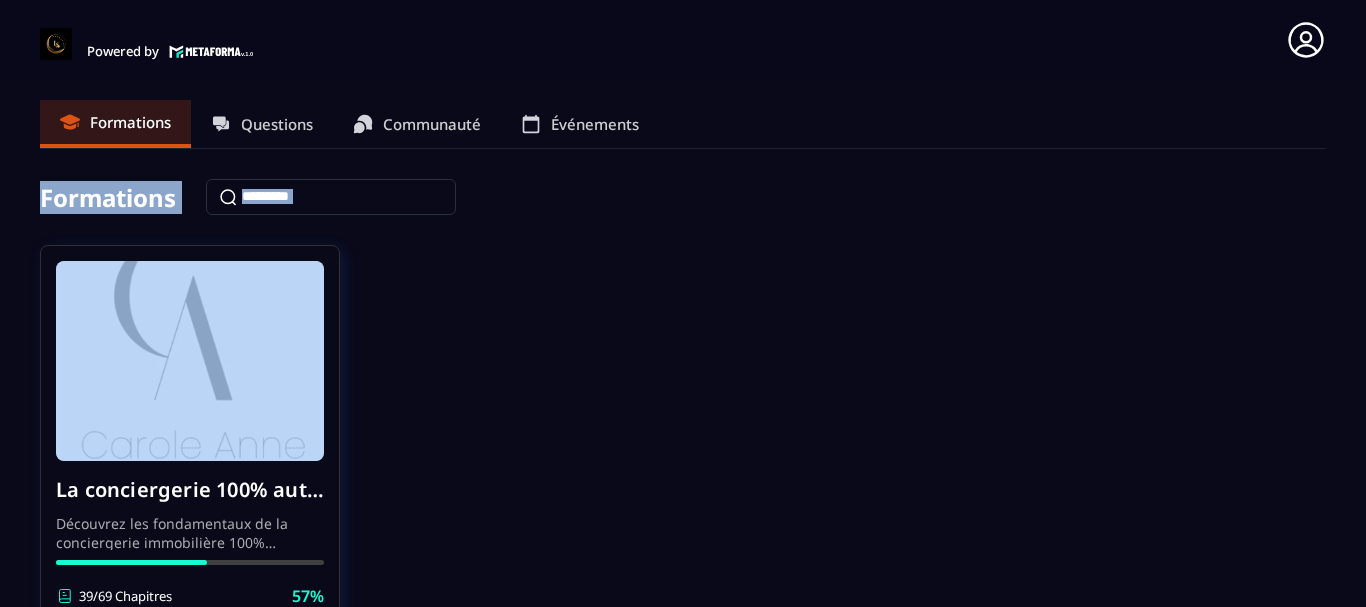 drag, startPoint x: 1357, startPoint y: 142, endPoint x: 1365, endPoint y: 254, distance: 112.28535 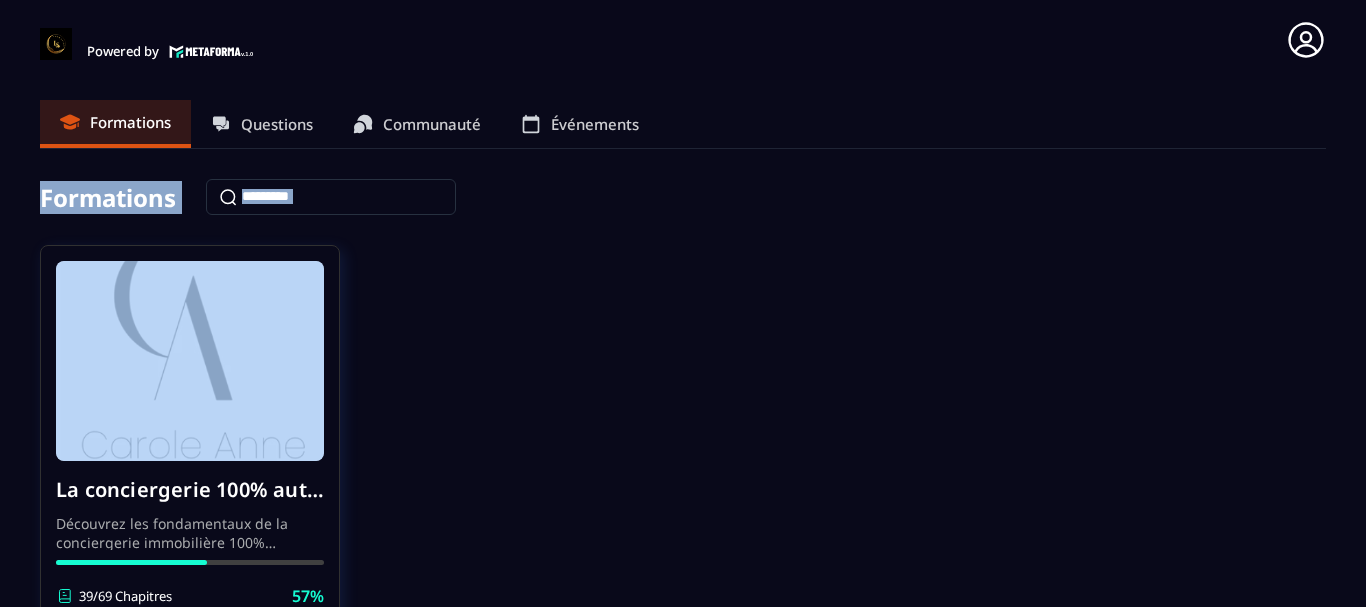 click on "La conciergerie 100% automatisée Découvrez les fondamentaux de la conciergerie immobilière 100% automatisée.
Cette formation est conçue pour vous permettre de lancer et maîtriser votre activité de conciergerie en toute simplicité.
Vous apprendrez :
✅ Les bases essentielles de la conciergerie pour démarrer sereinement.
✅ Les outils incontournables pour gérer vos clients et vos biens de manière efficace.
✅ L'automatisation des tâches répétitives pour gagner un maximum de temps au quotidien.
Objectif : Vous fournir toutes les clés pour créer une activité rentable et automatisée, tout en gardant du temps pour vous. 39/69 Chapitres 57%  Continuer la formation" 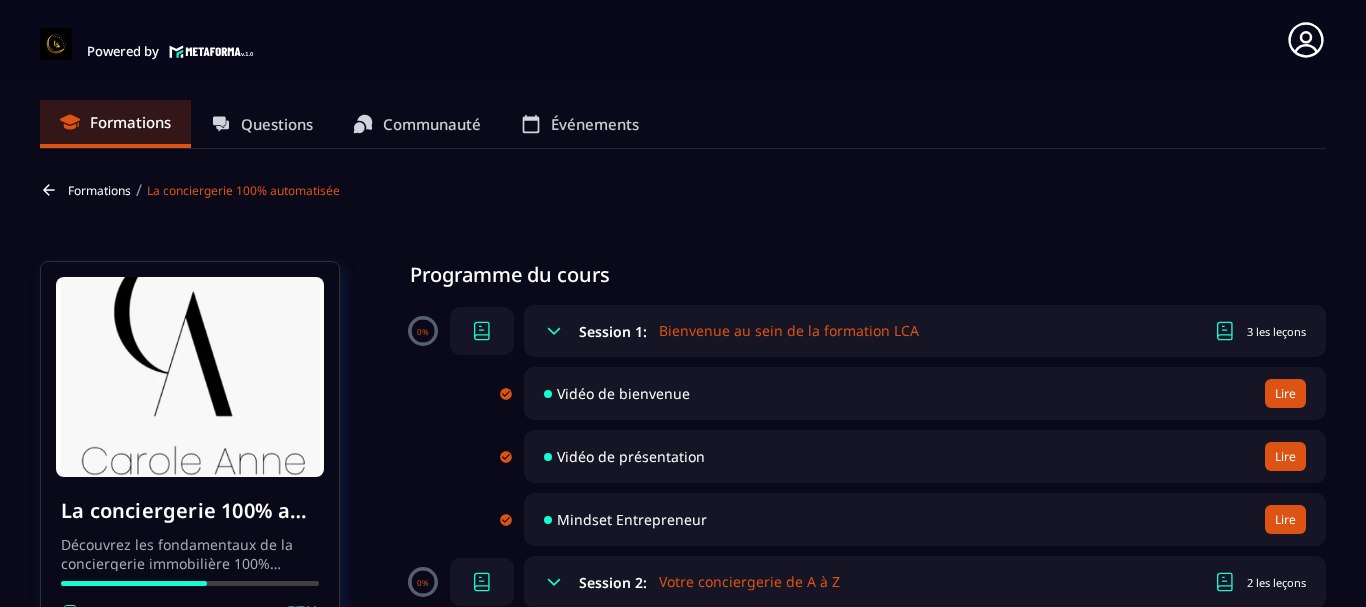 click on "La conciergerie 100% automatisée Découvrez les fondamentaux de la conciergerie immobilière 100% automatisée.
Cette formation est conçue pour vous permettre de lancer et maîtriser votre activité de conciergerie en toute simplicité.
Vous apprendrez :
✅ Les bases essentielles de la conciergerie pour démarrer sereinement.
✅ Les outils incontournables pour gérer vos clients et vos biens de manière efficace.
✅ L'automatisation des tâches répétitives pour gagner un maximum de temps au quotidien.
Objectif : Vous fournir toutes les clés pour créer une activité rentable et automatisée, tout en gardant du temps pour vous. 39/69 Chapitres 57%  Programme du cours 0% Session 1:  Bienvenue au sein de la formation LCA 3 les leçons Vidéo de bienvenue Lire Vidéo de présentation Lire Mindset Entrepreneur Lire 0% Session 2:  Votre conciergerie de A à Z 2 les leçons Votre conciergerie de A à Z Lire Quels types de biens cibler Lire 0% Session 3:  Etude de marché 4 les leçons Lire Lire Lire" at bounding box center [683, 3231] 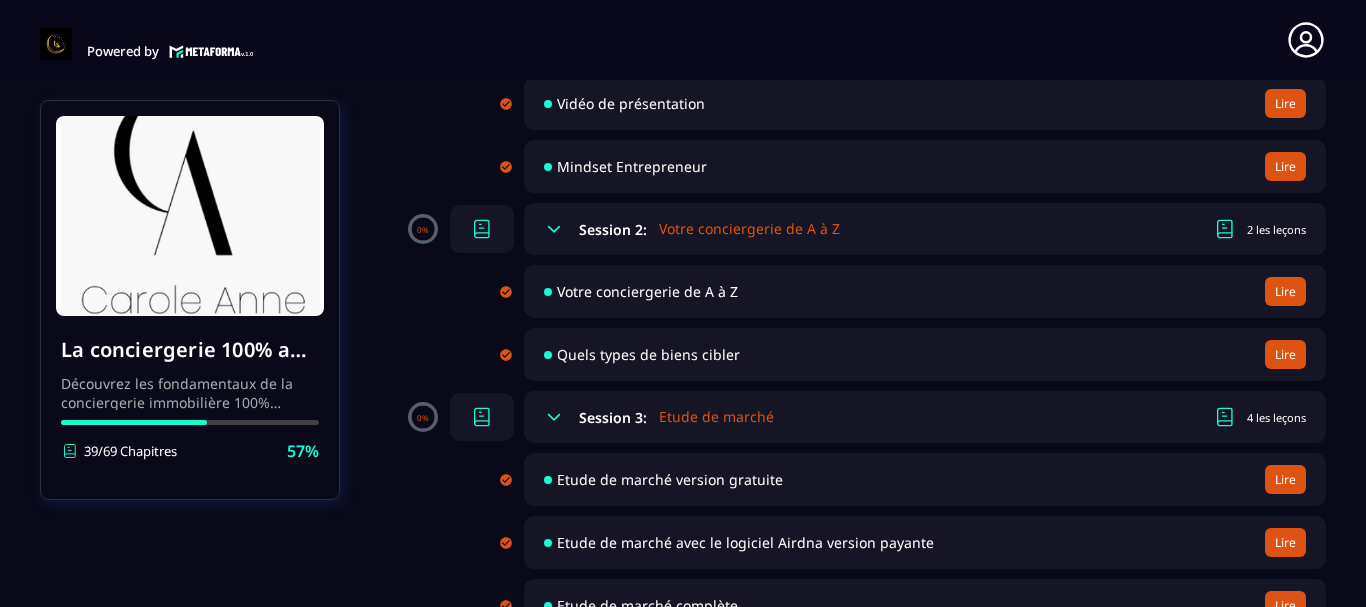 scroll, scrollTop: 360, scrollLeft: 0, axis: vertical 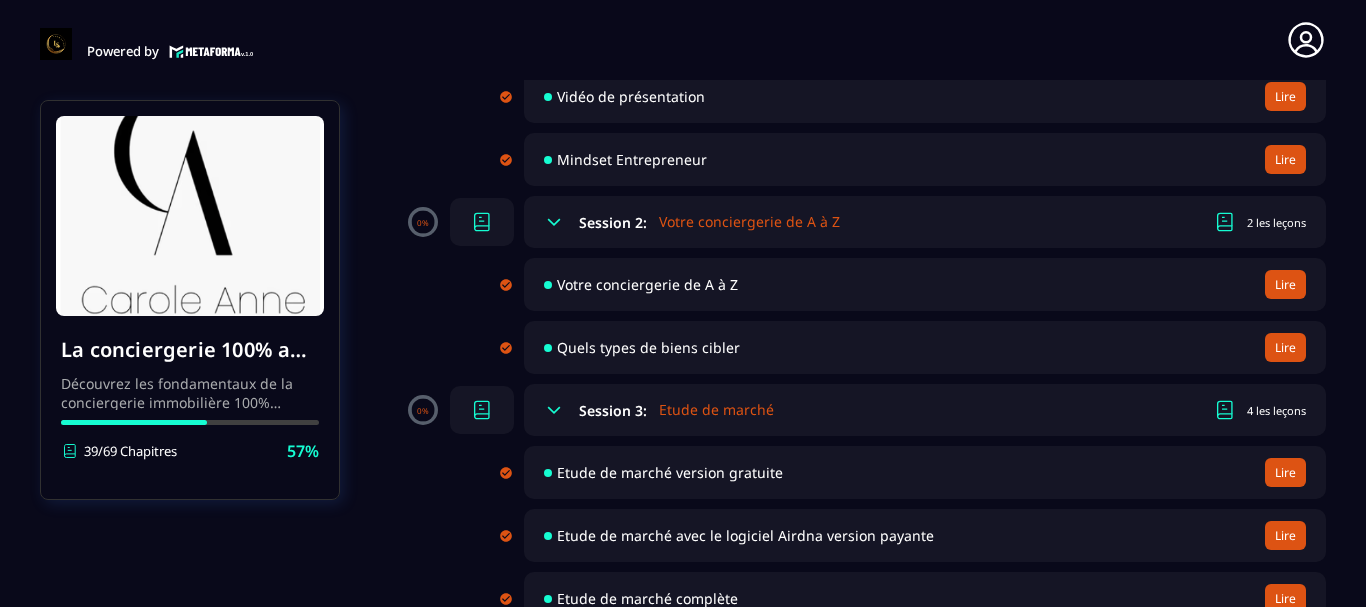 click on "La conciergerie 100% automatisée Découvrez les fondamentaux de la conciergerie immobilière 100% automatisée.
Cette formation est conçue pour vous permettre de lancer et maîtriser votre activité de conciergerie en toute simplicité.
Vous apprendrez :
✅ Les bases essentielles de la conciergerie pour démarrer sereinement.
✅ Les outils incontournables pour gérer vos clients et vos biens de manière efficace.
✅ L'automatisation des tâches répétitives pour gagner un maximum de temps au quotidien.
Objectif : Vous fournir toutes les clés pour créer une activité rentable et automatisée, tout en gardant du temps pour vous. 39/69 Chapitres 57%  Programme du cours 0% Session 1:  Bienvenue au sein de la formation LCA 3 les leçons Vidéo de bienvenue Lire Vidéo de présentation Lire Mindset Entrepreneur Lire 0% Session 2:  Votre conciergerie de A à Z 2 les leçons Votre conciergerie de A à Z Lire Quels types de biens cibler Lire 0% Session 3:  Etude de marché 4 les leçons Lire Lire Lire" at bounding box center (683, 2871) 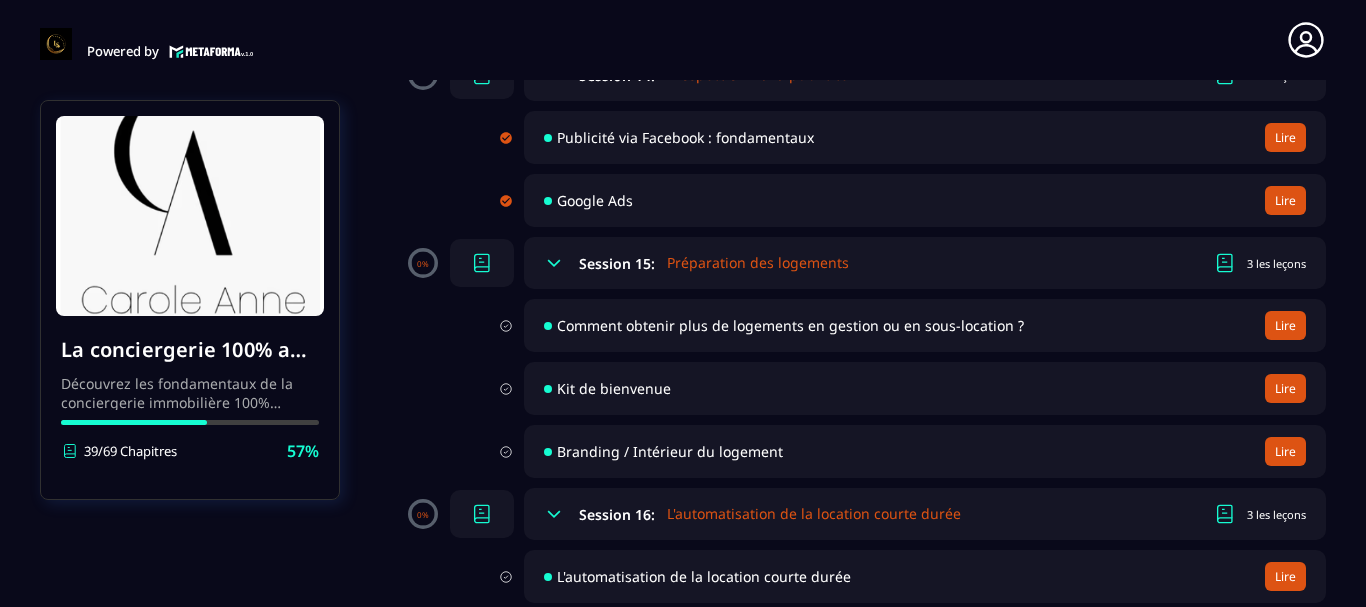 scroll, scrollTop: 3520, scrollLeft: 0, axis: vertical 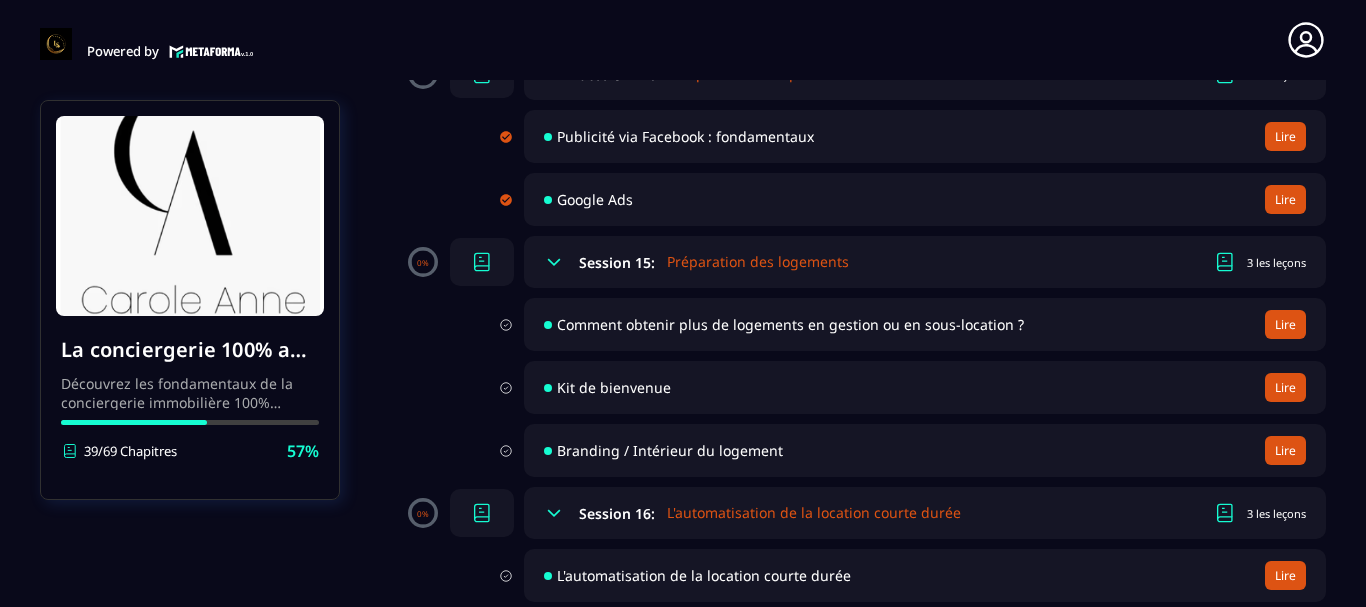 click on "Session 15:" at bounding box center [617, 262] 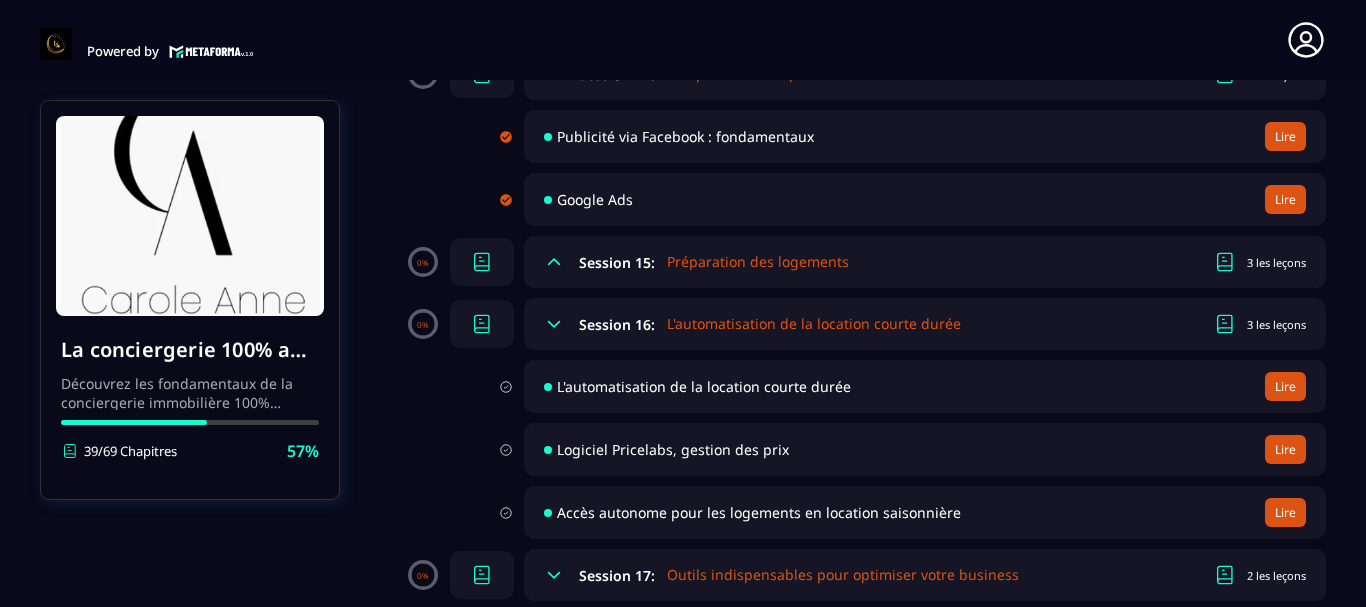 click on "Session 15:" at bounding box center [617, 262] 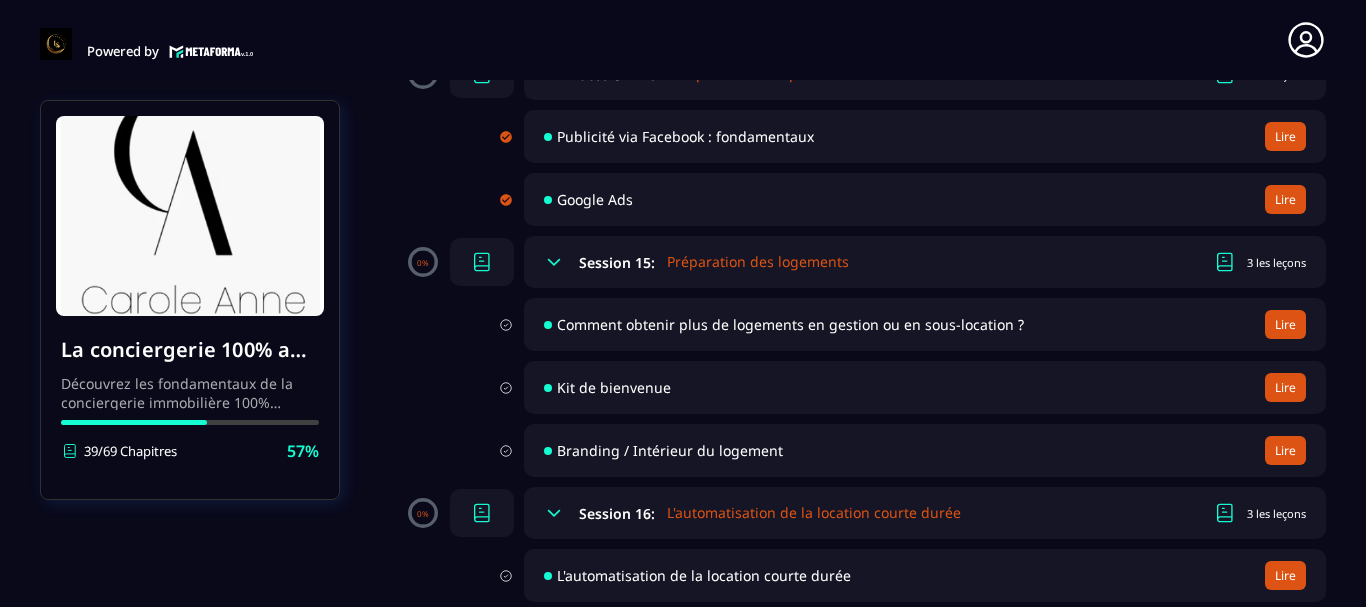click on "Comment obtenir plus de logements en gestion ou en sous-location ?" at bounding box center [790, 324] 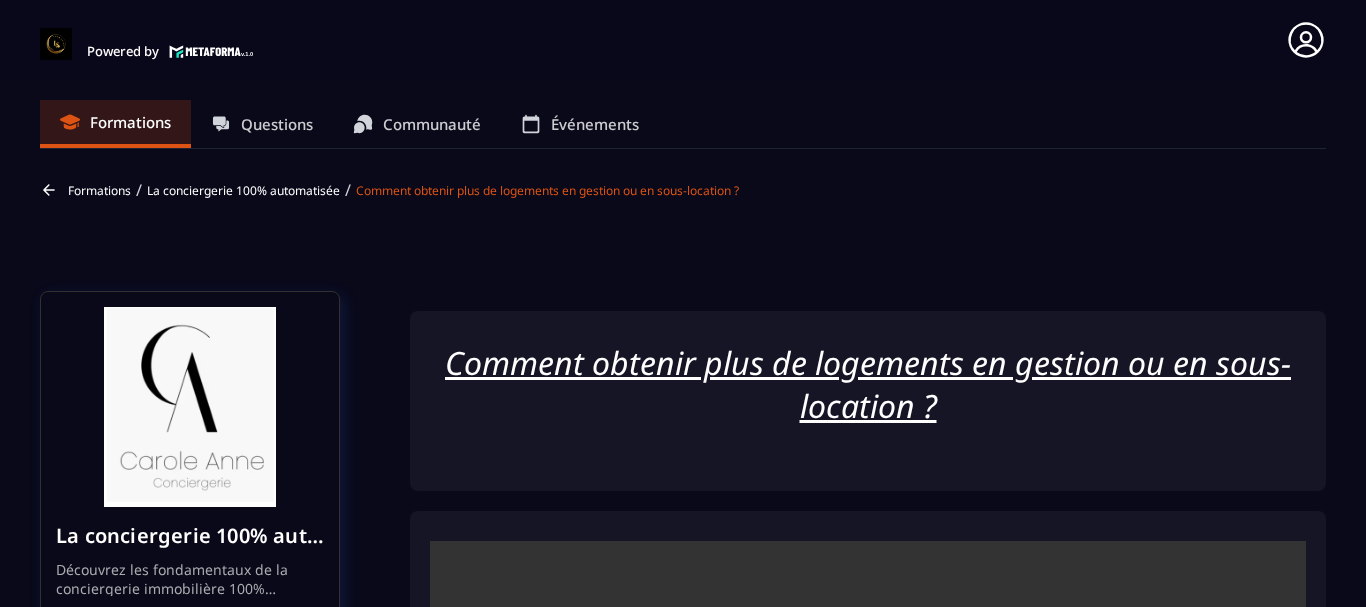 scroll, scrollTop: 8, scrollLeft: 0, axis: vertical 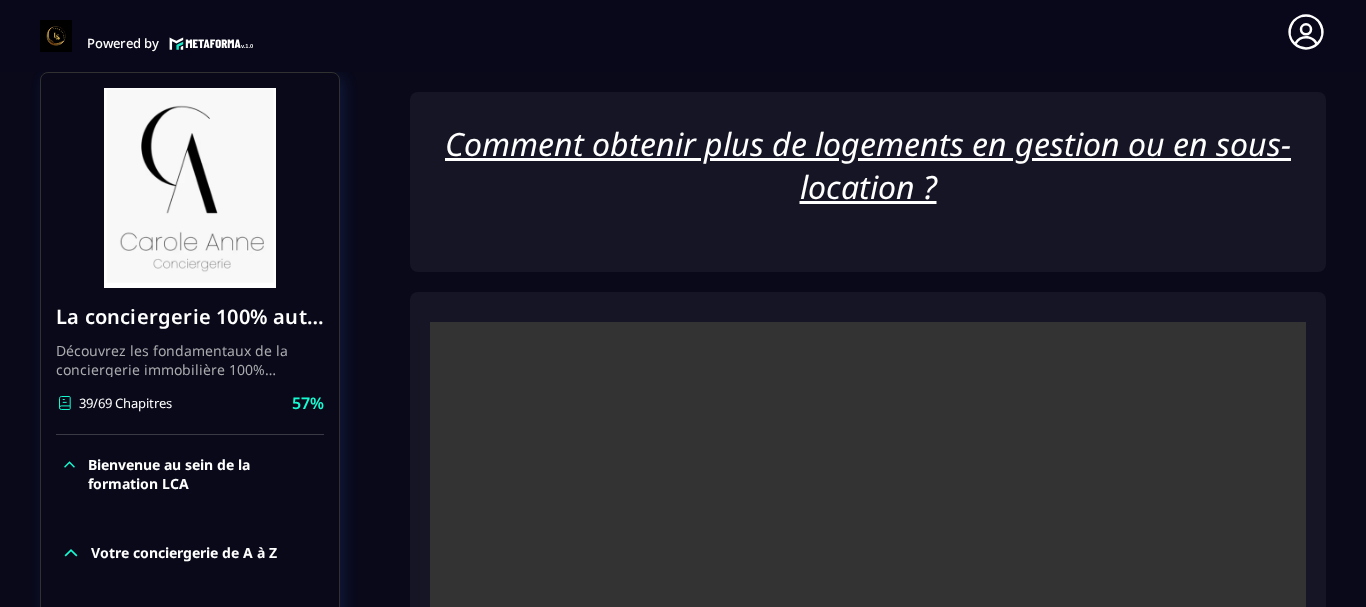 click on "Formations Questions Communauté Événements Formations / La conciergerie 100% automatisée / Comment obtenir plus de logements en gestion ou en sous-location ? La conciergerie 100% automatisée Découvrez les fondamentaux de la conciergerie immobilière 100% automatisée.
Cette formation est conçue pour vous permettre de lancer et maîtriser votre activité de conciergerie en toute simplicité.
Vous apprendrez :
✅ Les bases essentielles de la conciergerie pour démarrer sereinement.
✅ Les outils incontournables pour gérer vos clients et vos biens de manière efficace.
✅ L'automatisation des tâches répétitives pour gagner un maximum de temps au quotidien.
Objectif : Vous fournir toutes les clés pour créer une activité rentable et automatisée, tout en gardant du temps pour vous. 39/69 Chapitres 57%  Bienvenue au sein de la formation LCA Votre conciergerie de A à Z Etude de marché Création de logo Votre site internet Création du forfait idéal pour les propriétaires Facturation" 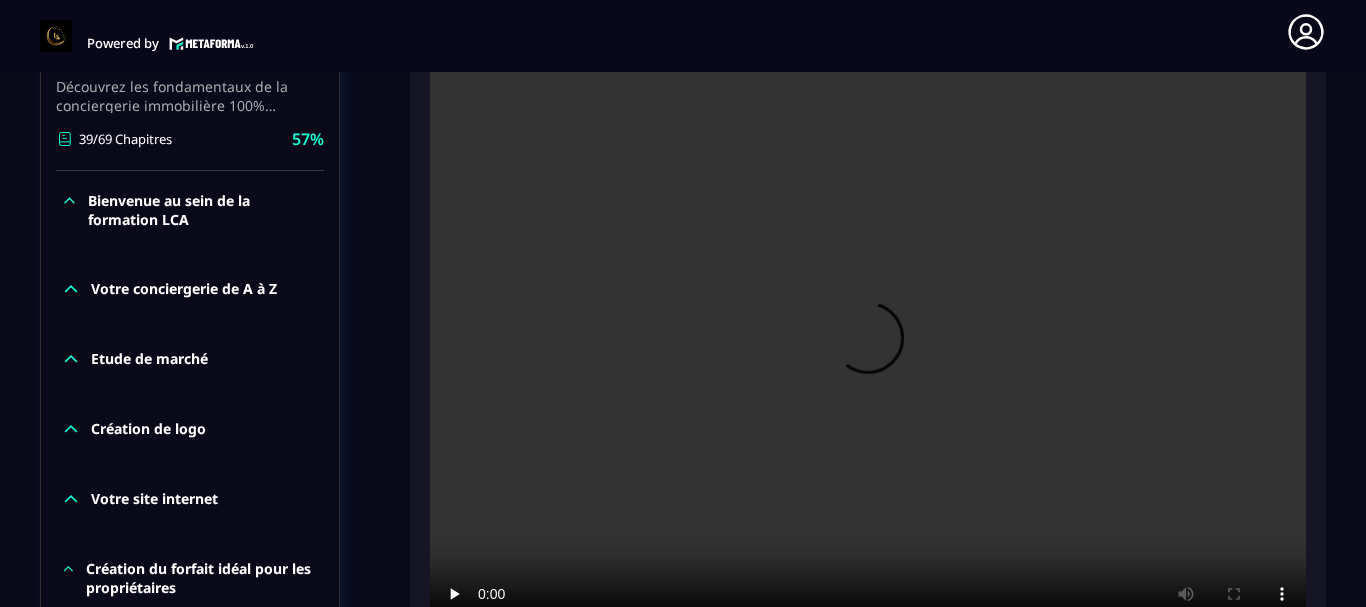 scroll, scrollTop: 611, scrollLeft: 0, axis: vertical 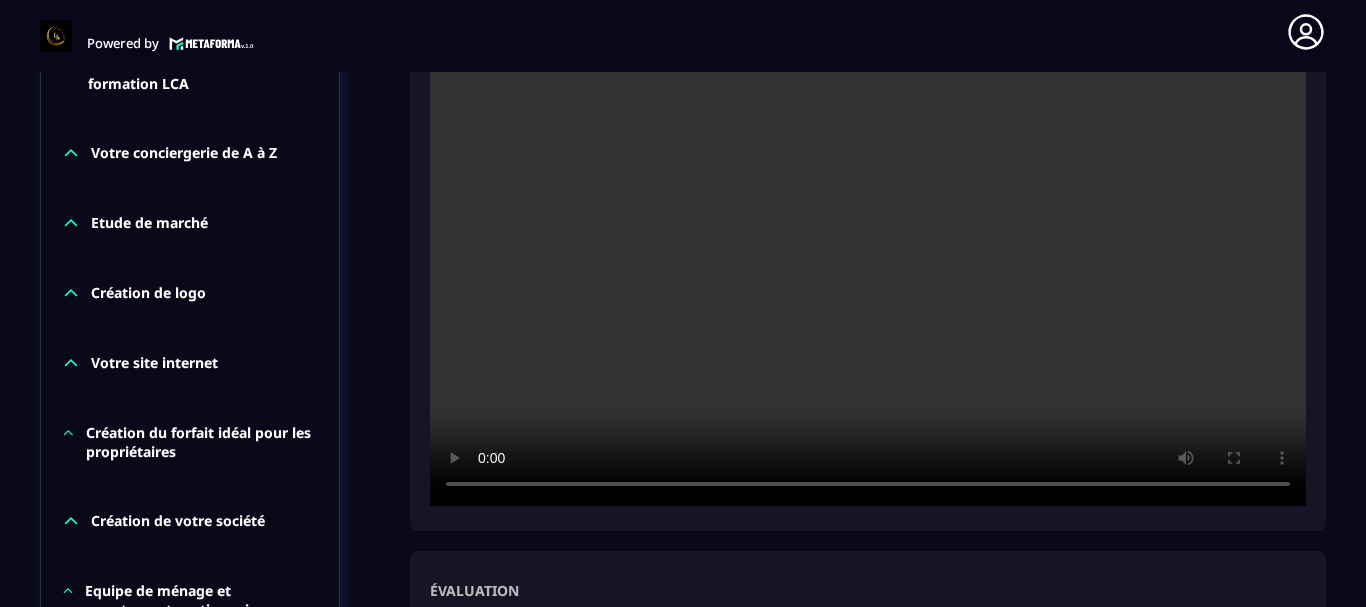 click on "Formations Questions Communauté Événements Formations / La conciergerie 100% automatisée / Comment obtenir plus de logements en gestion ou en sous-location ? La conciergerie 100% automatisée Découvrez les fondamentaux de la conciergerie immobilière 100% automatisée.
Cette formation est conçue pour vous permettre de lancer et maîtriser votre activité de conciergerie en toute simplicité.
Vous apprendrez :
✅ Les bases essentielles de la conciergerie pour démarrer sereinement.
✅ Les outils incontournables pour gérer vos clients et vos biens de manière efficace.
✅ L'automatisation des tâches répétitives pour gagner un maximum de temps au quotidien.
Objectif : Vous fournir toutes les clés pour créer une activité rentable et automatisée, tout en gardant du temps pour vous. 39/69 Chapitres 57%  Bienvenue au sein de la formation LCA Votre conciergerie de A à Z Etude de marché Création de logo Votre site internet Création du forfait idéal pour les propriétaires Facturation" 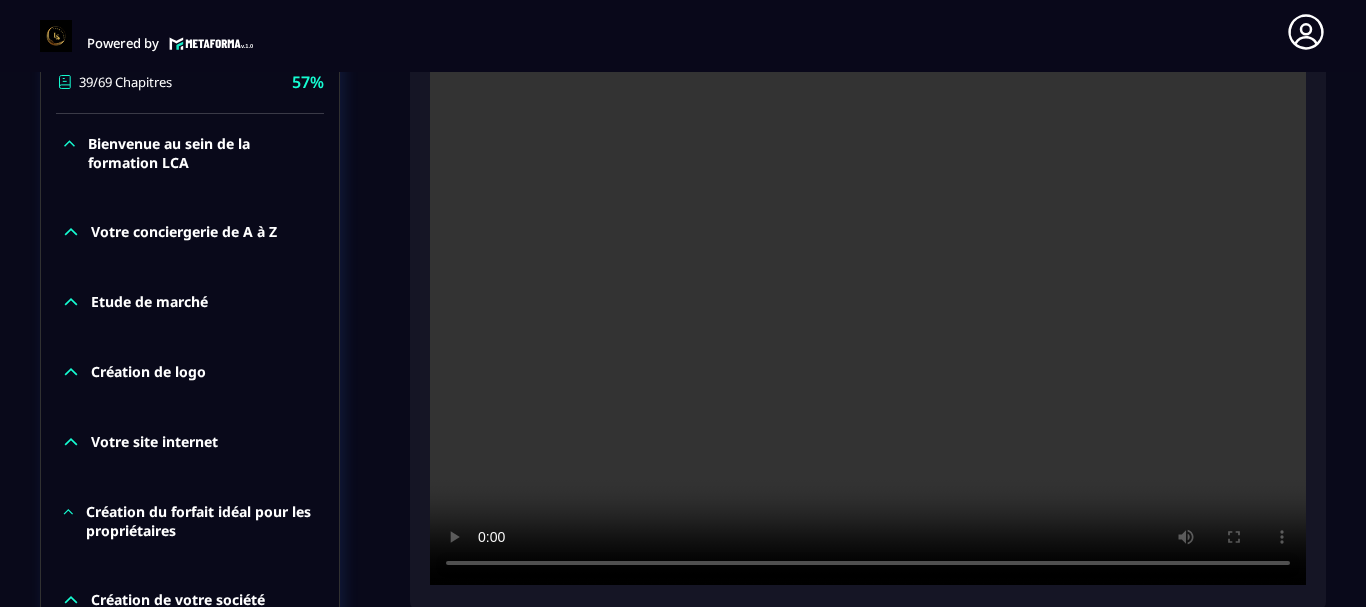 scroll, scrollTop: 531, scrollLeft: 0, axis: vertical 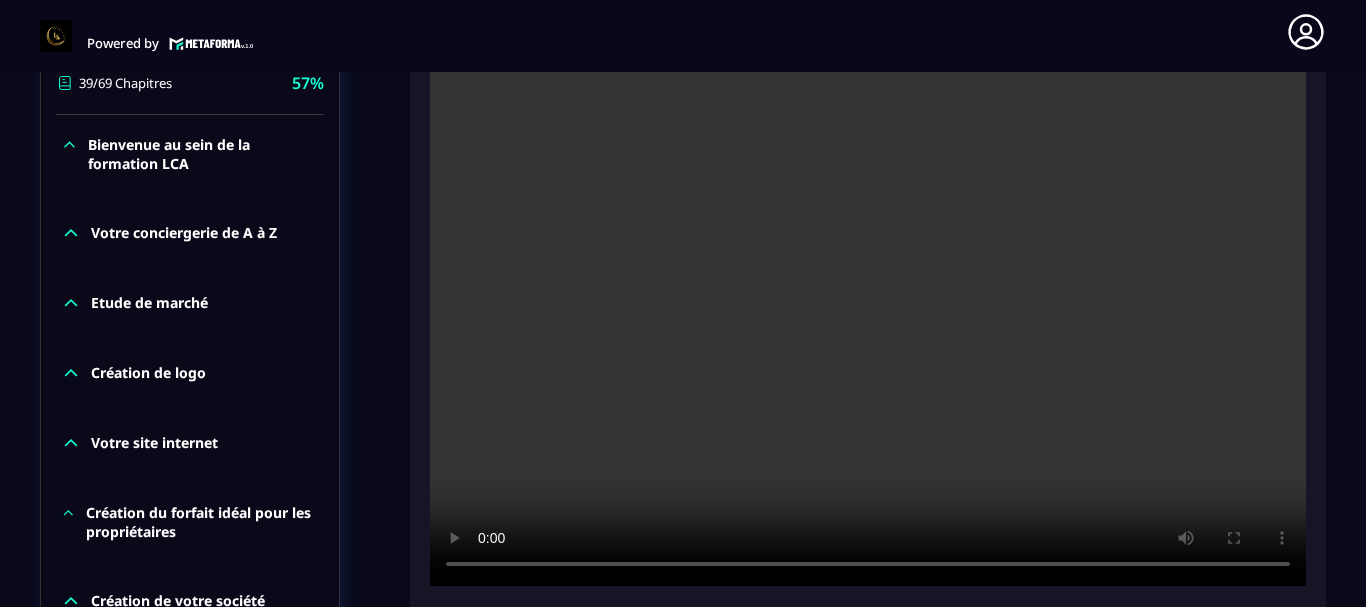click on "Formations Questions Communauté Événements Formations / La conciergerie 100% automatisée / Comment obtenir plus de logements en gestion ou en sous-location ? La conciergerie 100% automatisée Découvrez les fondamentaux de la conciergerie immobilière 100% automatisée.
Cette formation est conçue pour vous permettre de lancer et maîtriser votre activité de conciergerie en toute simplicité.
Vous apprendrez :
✅ Les bases essentielles de la conciergerie pour démarrer sereinement.
✅ Les outils incontournables pour gérer vos clients et vos biens de manière efficace.
✅ L'automatisation des tâches répétitives pour gagner un maximum de temps au quotidien.
Objectif : Vous fournir toutes les clés pour créer une activité rentable et automatisée, tout en gardant du temps pour vous. 39/69 Chapitres 57%  Bienvenue au sein de la formation LCA Votre conciergerie de A à Z Etude de marché Création de logo Votre site internet Création du forfait idéal pour les propriétaires Facturation" 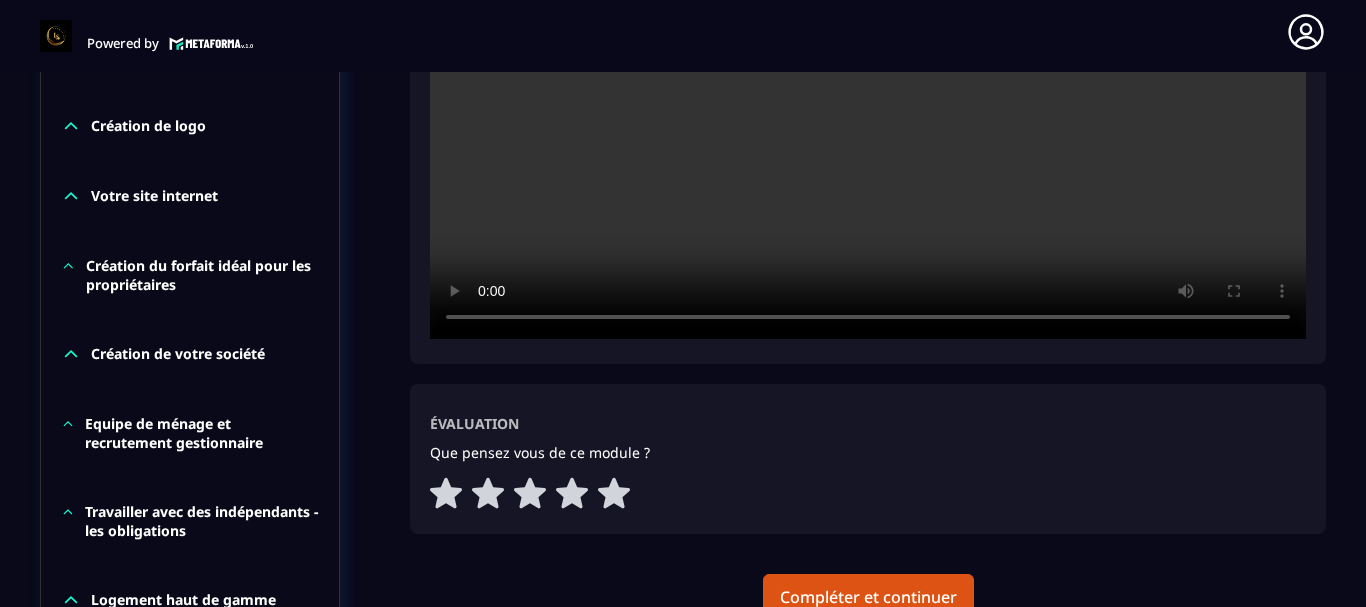 scroll, scrollTop: 851, scrollLeft: 0, axis: vertical 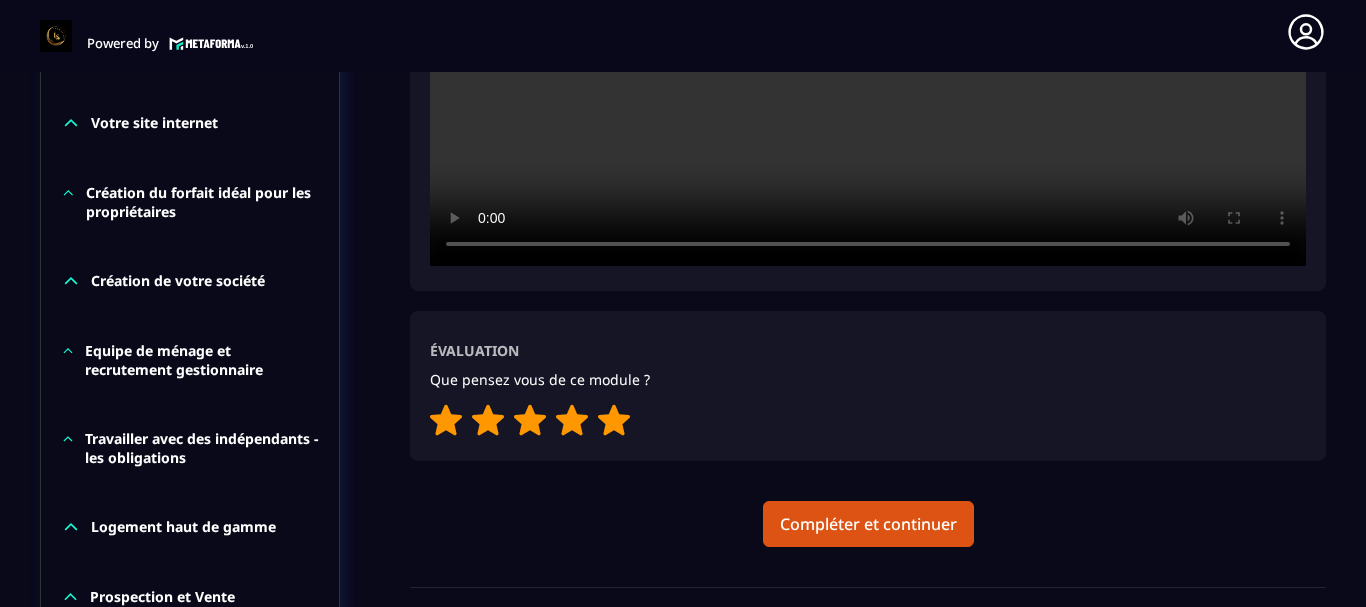 click 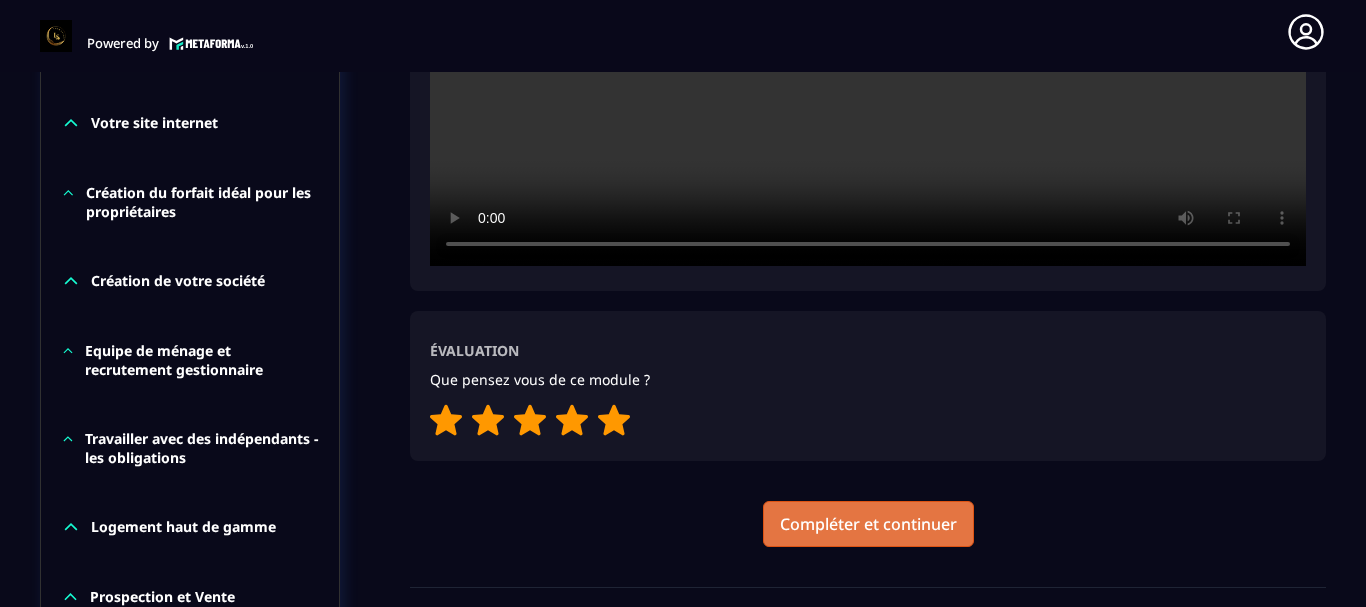 click on "Compléter et continuer" at bounding box center (868, 524) 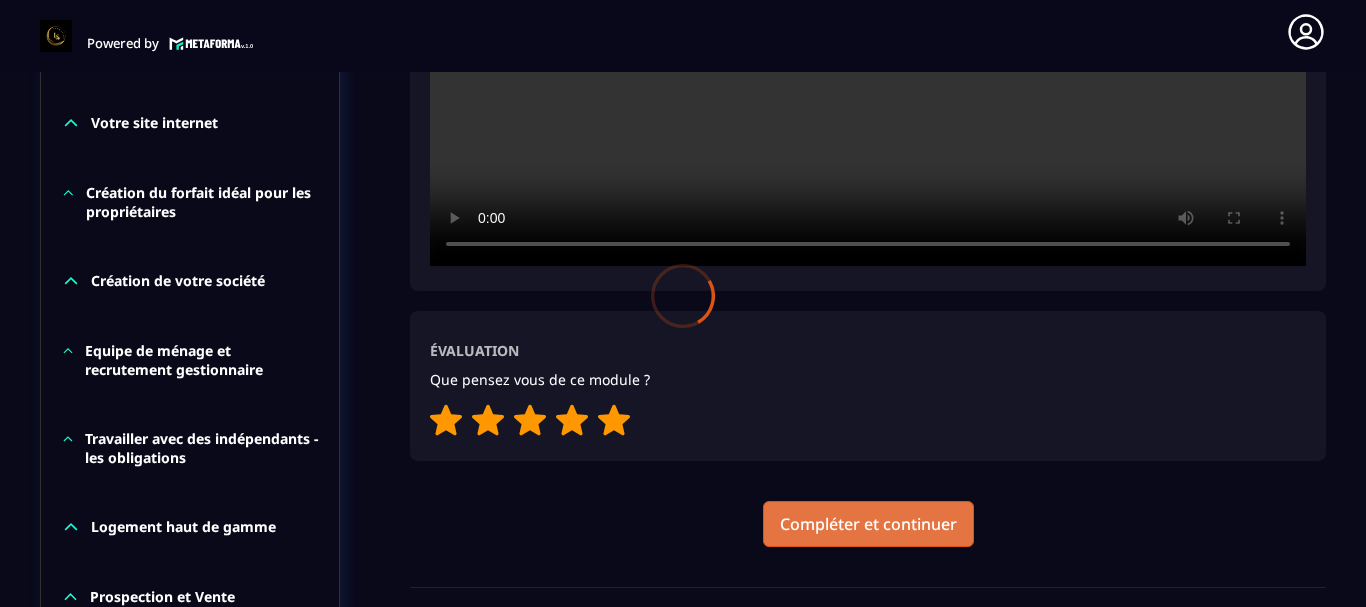 scroll, scrollTop: 0, scrollLeft: 0, axis: both 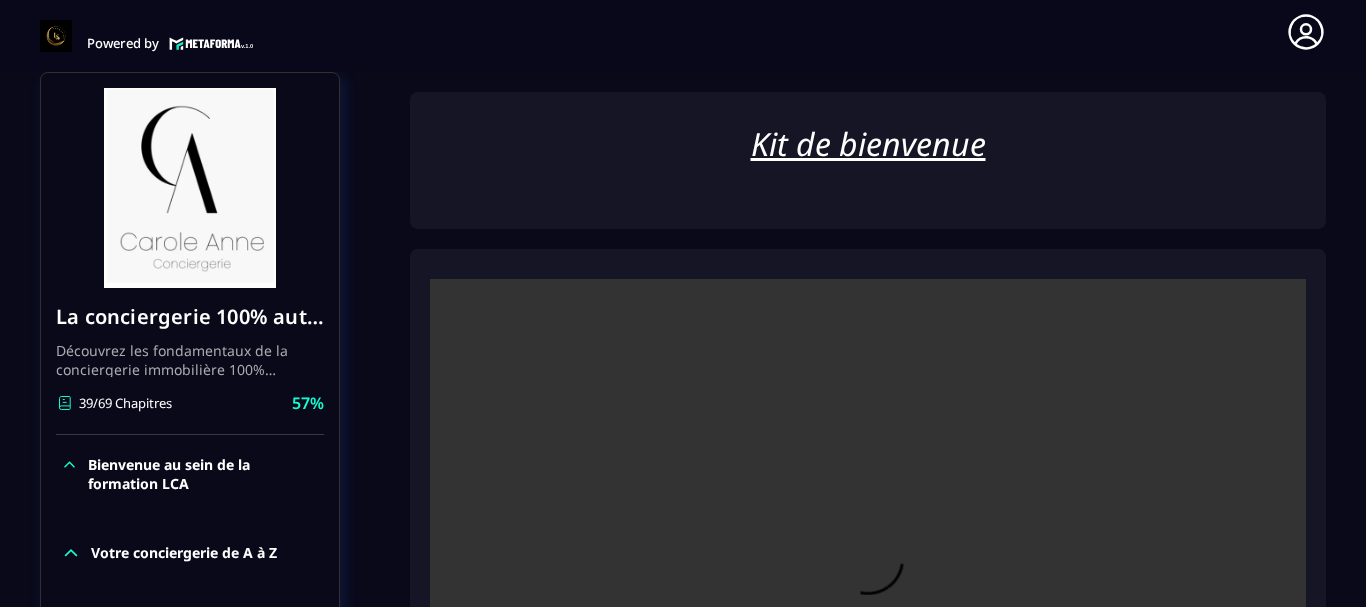 click on "Formations Questions Communauté Événements Formations / La conciergerie 100% automatisée / Kit de bienvenue La conciergerie 100% automatisée Découvrez les fondamentaux de la conciergerie immobilière 100% automatisée.
Cette formation est conçue pour vous permettre de lancer et maîtriser votre activité de conciergerie en toute simplicité.
Vous apprendrez :
✅ Les bases essentielles de la conciergerie pour démarrer sereinement.
✅ Les outils incontournables pour gérer vos clients et vos biens de manière efficace.
✅ L'automatisation des tâches répétitives pour gagner un maximum de temps au quotidien.
Objectif : Vous fournir toutes les clés pour créer une activité rentable et automatisée, tout en gardant du temps pour vous. 39/69 Chapitres 57%  Bienvenue au sein de la formation LCA Votre conciergerie de A à Z Etude de marché Création de logo Votre site internet Création du forfait idéal pour les propriétaires Création de votre société Logement haut de gamme Facturation" 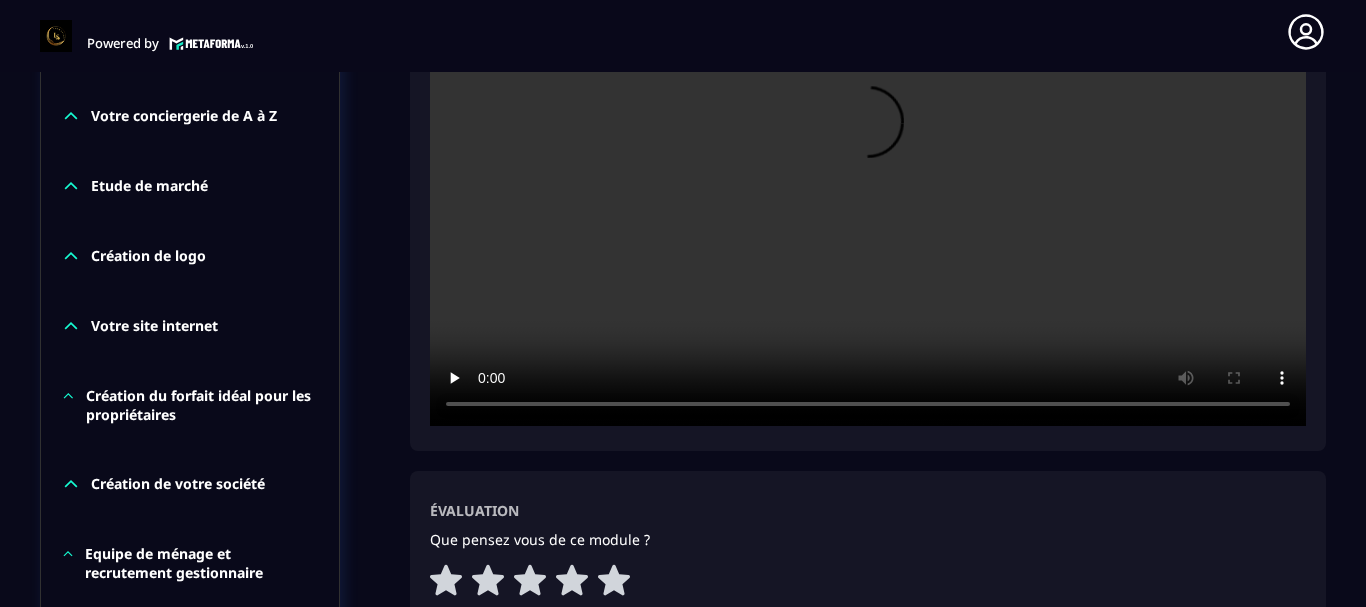 scroll, scrollTop: 651, scrollLeft: 0, axis: vertical 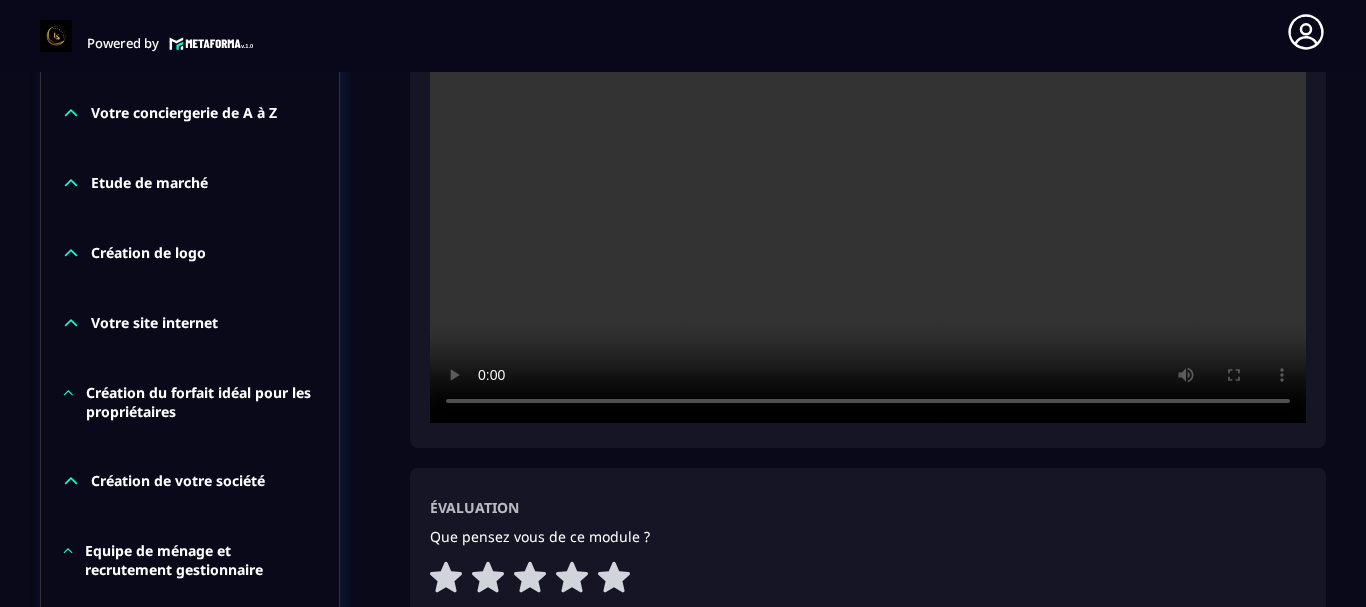 click on "Formations Questions Communauté Événements Formations / La conciergerie 100% automatisée / Kit de bienvenue La conciergerie 100% automatisée Découvrez les fondamentaux de la conciergerie immobilière 100% automatisée.
Cette formation est conçue pour vous permettre de lancer et maîtriser votre activité de conciergerie en toute simplicité.
Vous apprendrez :
✅ Les bases essentielles de la conciergerie pour démarrer sereinement.
✅ Les outils incontournables pour gérer vos clients et vos biens de manière efficace.
✅ L'automatisation des tâches répétitives pour gagner un maximum de temps au quotidien.
Objectif : Vous fournir toutes les clés pour créer une activité rentable et automatisée, tout en gardant du temps pour vous. 39/69 Chapitres 57%  Bienvenue au sein de la formation LCA Votre conciergerie de A à Z Etude de marché Création de logo Votre site internet Création du forfait idéal pour les propriétaires Création de votre société Logement haut de gamme Facturation" 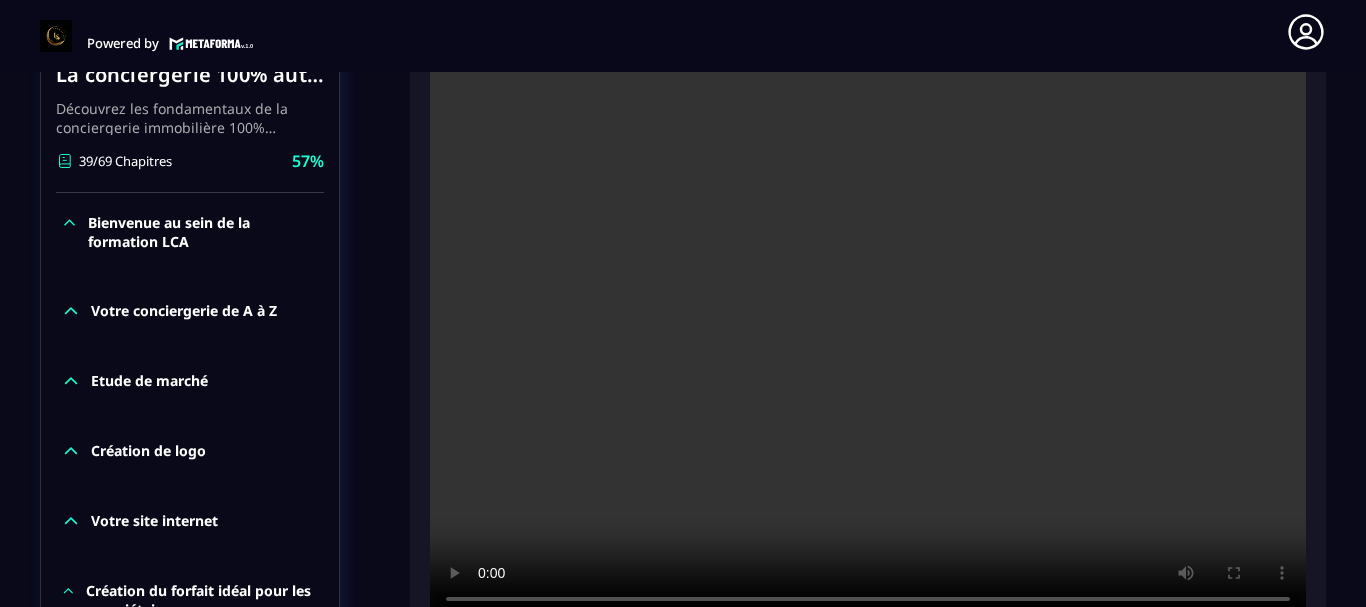 scroll, scrollTop: 451, scrollLeft: 0, axis: vertical 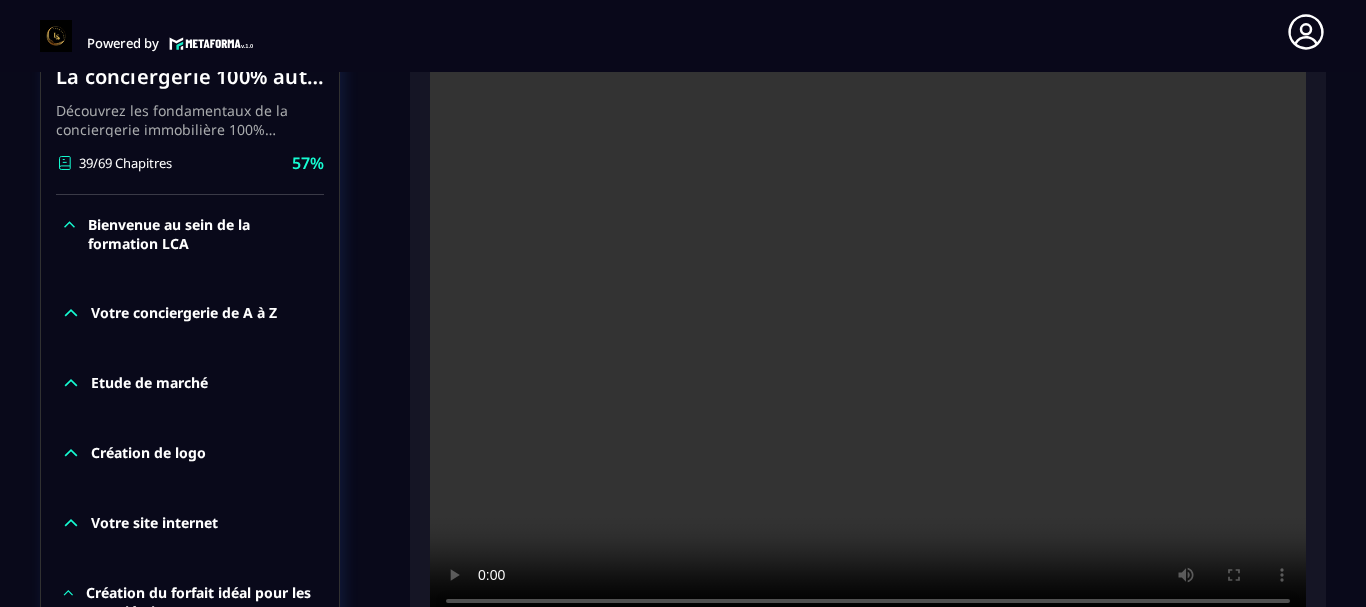 click on "Formations Questions Communauté Événements Formations / La conciergerie 100% automatisée / Kit de bienvenue La conciergerie 100% automatisée Découvrez les fondamentaux de la conciergerie immobilière 100% automatisée.
Cette formation est conçue pour vous permettre de lancer et maîtriser votre activité de conciergerie en toute simplicité.
Vous apprendrez :
✅ Les bases essentielles de la conciergerie pour démarrer sereinement.
✅ Les outils incontournables pour gérer vos clients et vos biens de manière efficace.
✅ L'automatisation des tâches répétitives pour gagner un maximum de temps au quotidien.
Objectif : Vous fournir toutes les clés pour créer une activité rentable et automatisée, tout en gardant du temps pour vous. 39/69 Chapitres 57%  Bienvenue au sein de la formation LCA Votre conciergerie de A à Z Etude de marché Création de logo Votre site internet Création du forfait idéal pour les propriétaires Création de votre société Logement haut de gamme Facturation" 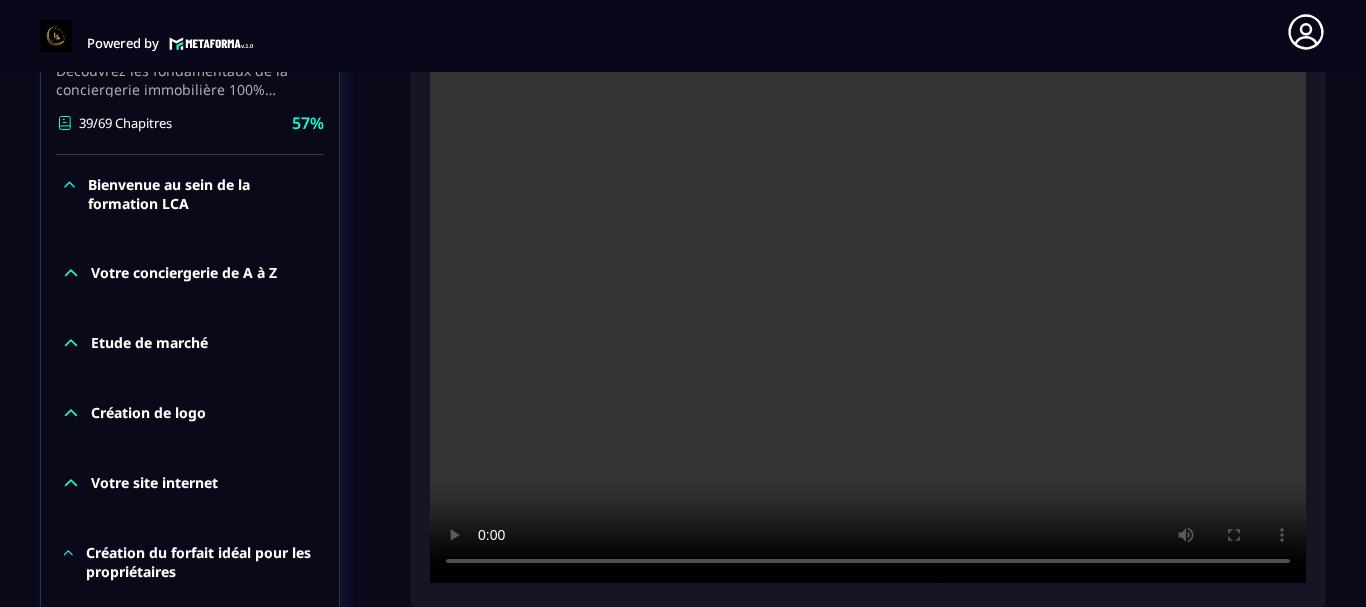 scroll, scrollTop: 451, scrollLeft: 0, axis: vertical 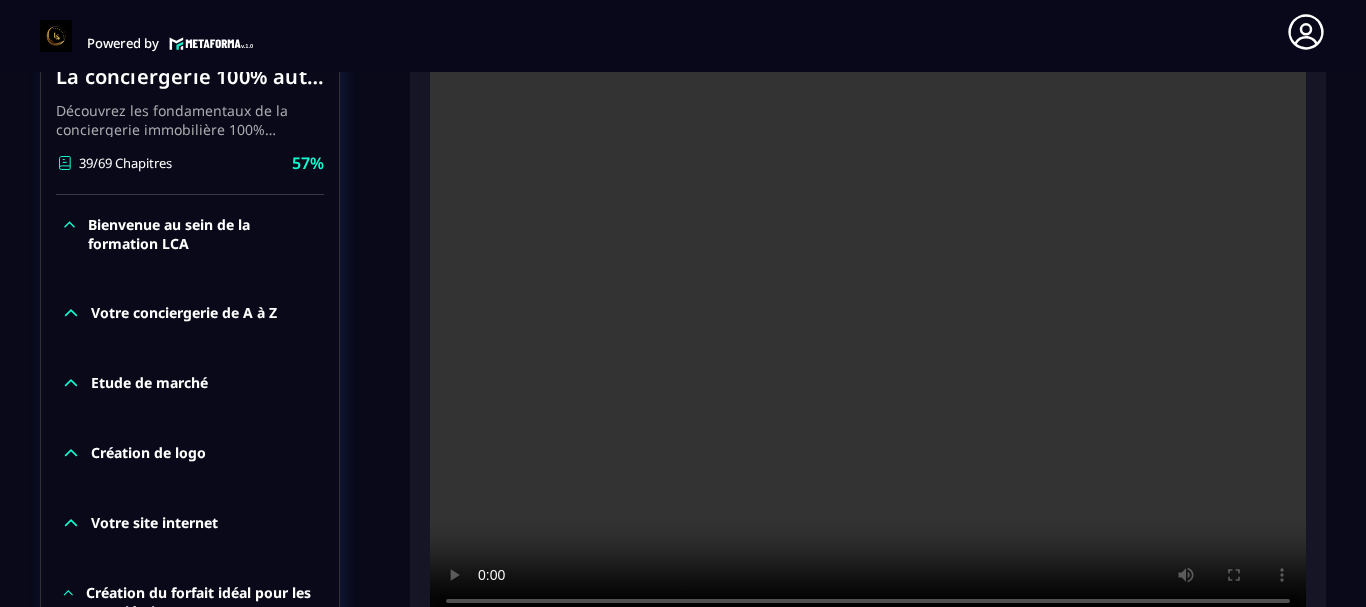 click on "Formations Questions Communauté Événements Formations / La conciergerie 100% automatisée / Kit de bienvenue La conciergerie 100% automatisée Découvrez les fondamentaux de la conciergerie immobilière 100% automatisée.
Cette formation est conçue pour vous permettre de lancer et maîtriser votre activité de conciergerie en toute simplicité.
Vous apprendrez :
✅ Les bases essentielles de la conciergerie pour démarrer sereinement.
✅ Les outils incontournables pour gérer vos clients et vos biens de manière efficace.
✅ L'automatisation des tâches répétitives pour gagner un maximum de temps au quotidien.
Objectif : Vous fournir toutes les clés pour créer une activité rentable et automatisée, tout en gardant du temps pour vous. 39/69 Chapitres 57%  Bienvenue au sein de la formation LCA Votre conciergerie de A à Z Etude de marché Création de logo Votre site internet Création du forfait idéal pour les propriétaires Création de votre société Logement haut de gamme Facturation" 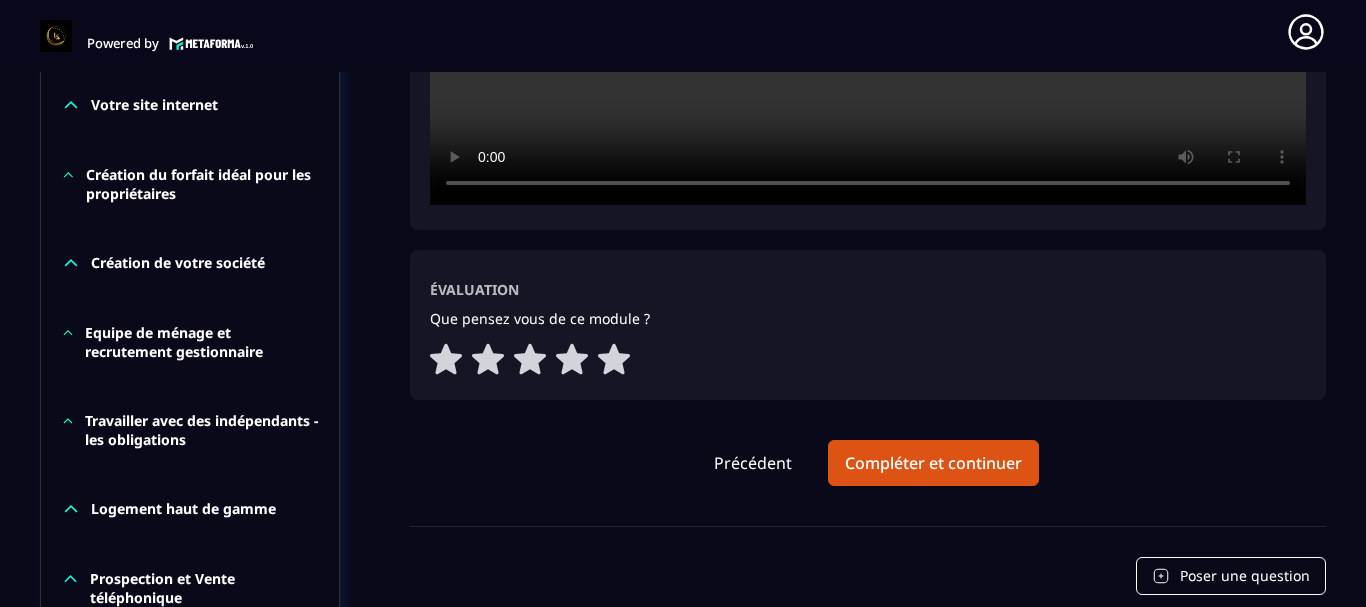 scroll, scrollTop: 891, scrollLeft: 0, axis: vertical 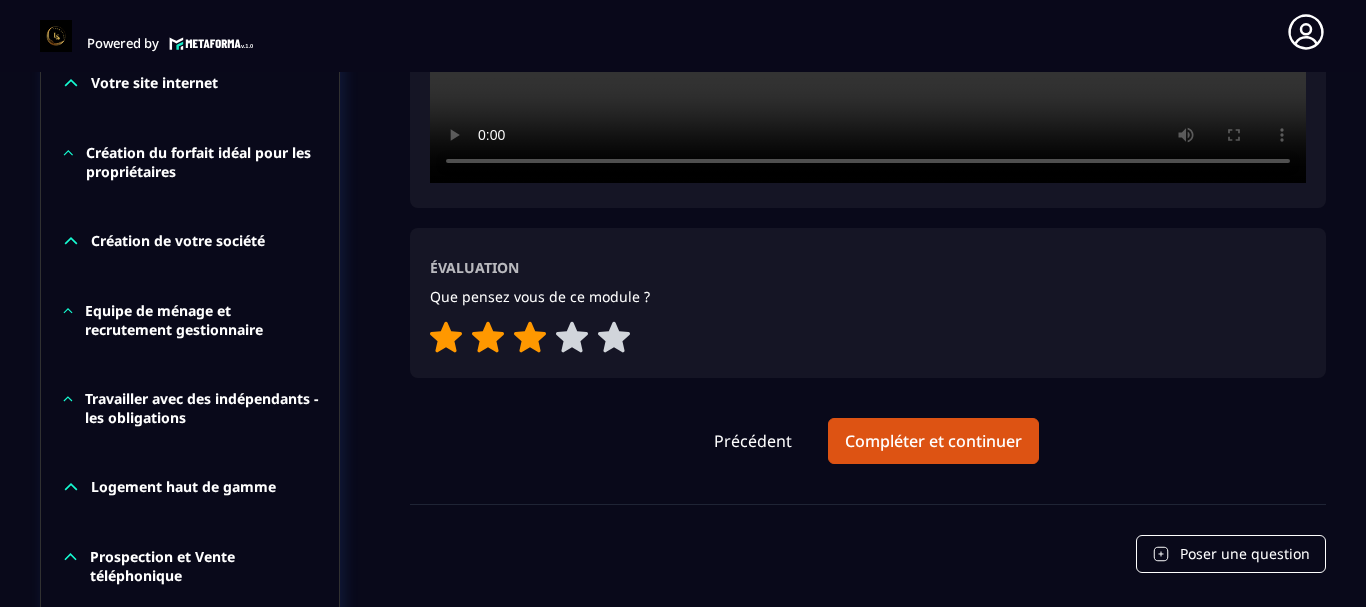 click 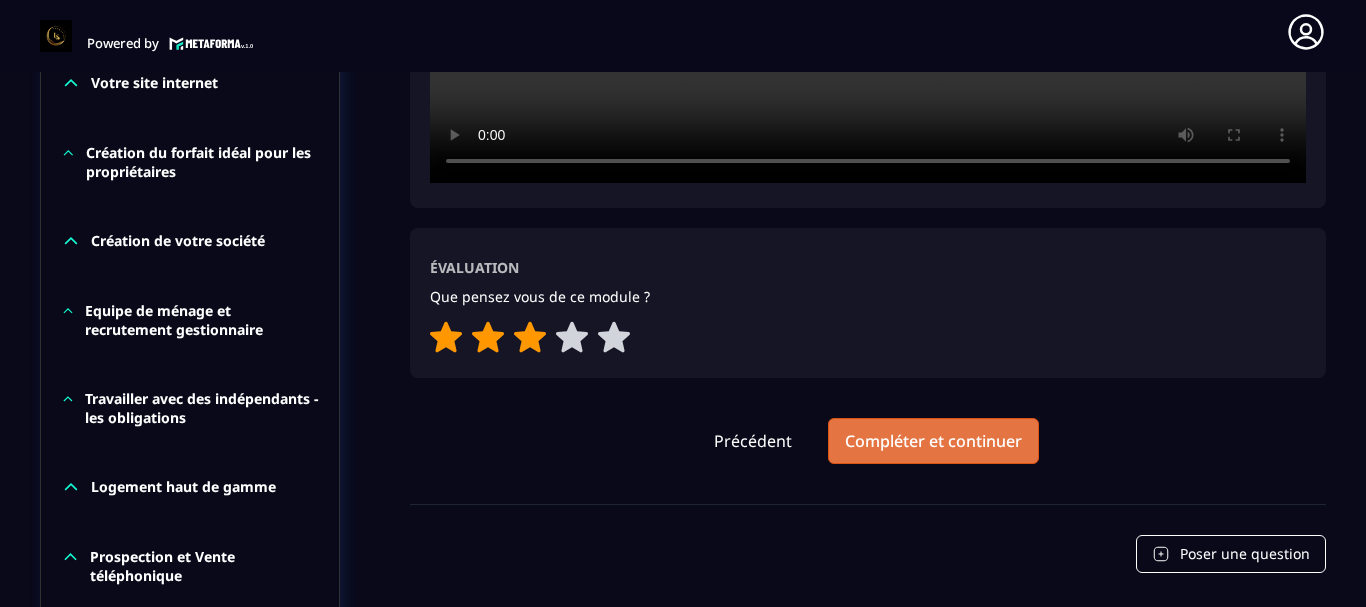 click on "Compléter et continuer" at bounding box center [933, 441] 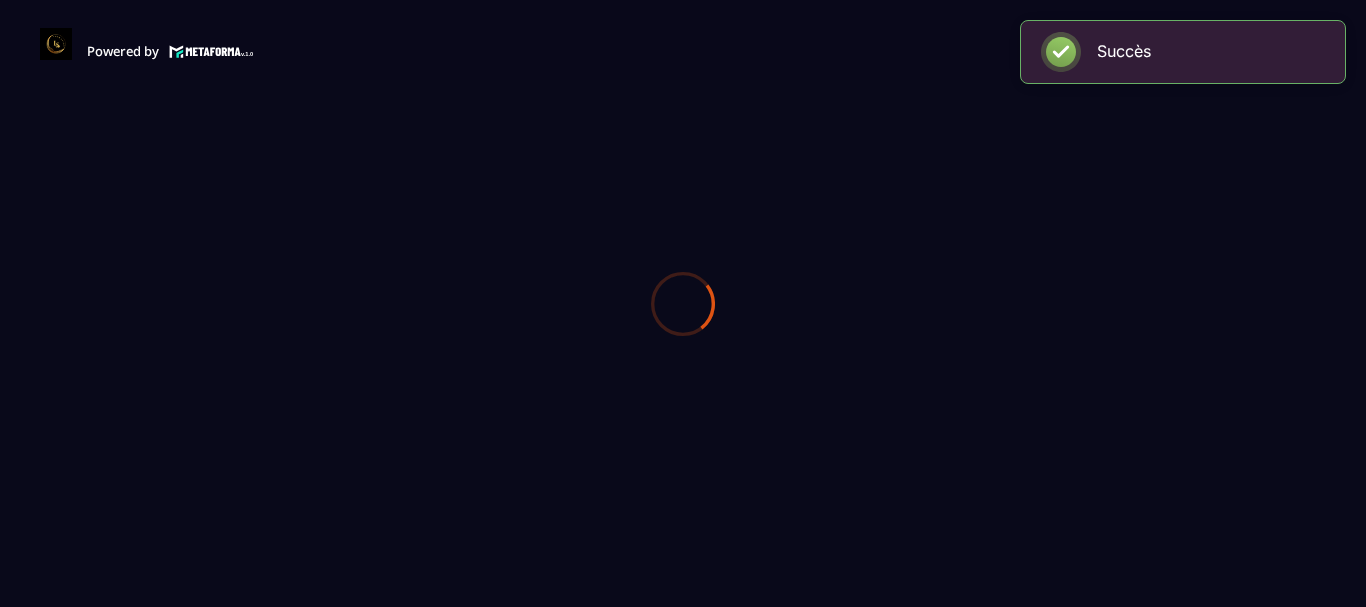 scroll, scrollTop: 0, scrollLeft: 0, axis: both 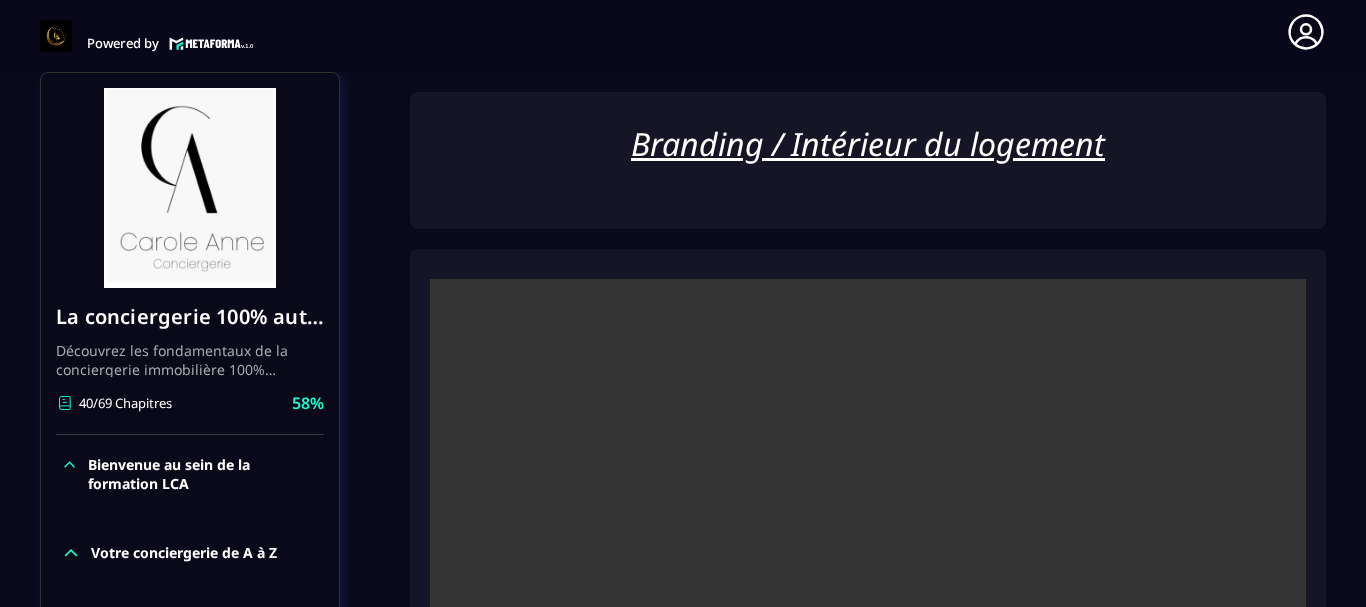 click on "Formations Questions Communauté Événements Formations / La conciergerie 100% automatisée / Branding / Intérieur du logement La conciergerie 100% automatisée Découvrez les fondamentaux de la conciergerie immobilière 100% automatisée.
Cette formation est conçue pour vous permettre de lancer et maîtriser votre activité de conciergerie en toute simplicité.
Vous apprendrez :
✅ Les bases essentielles de la conciergerie pour démarrer sereinement.
✅ Les outils incontournables pour gérer vos clients et vos biens de manière efficace.
✅ L'automatisation des tâches répétitives pour gagner un maximum de temps au quotidien.
Objectif : Vous fournir toutes les clés pour créer une activité rentable et automatisée, tout en gardant du temps pour vous. 40/69 Chapitres 58%  Bienvenue au sein de la formation LCA Votre conciergerie de A à Z Etude de marché Création de logo Votre site internet Création du forfait idéal pour les propriétaires Création de votre société Kit de bienvenue" 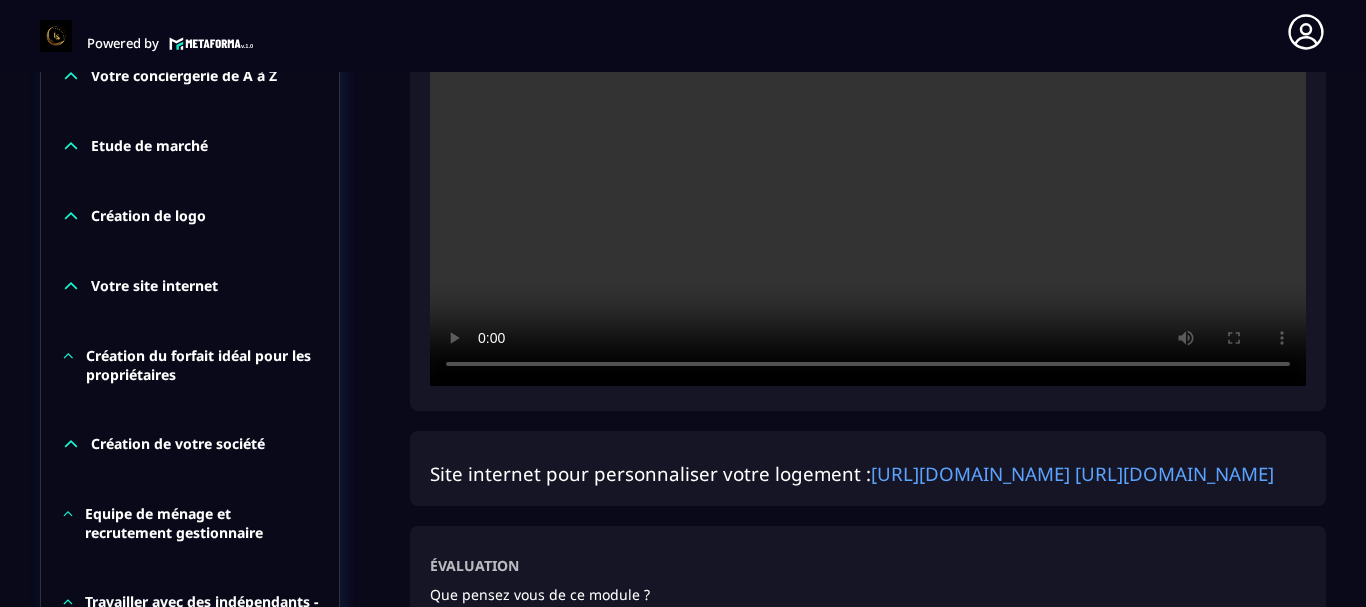 scroll, scrollTop: 651, scrollLeft: 0, axis: vertical 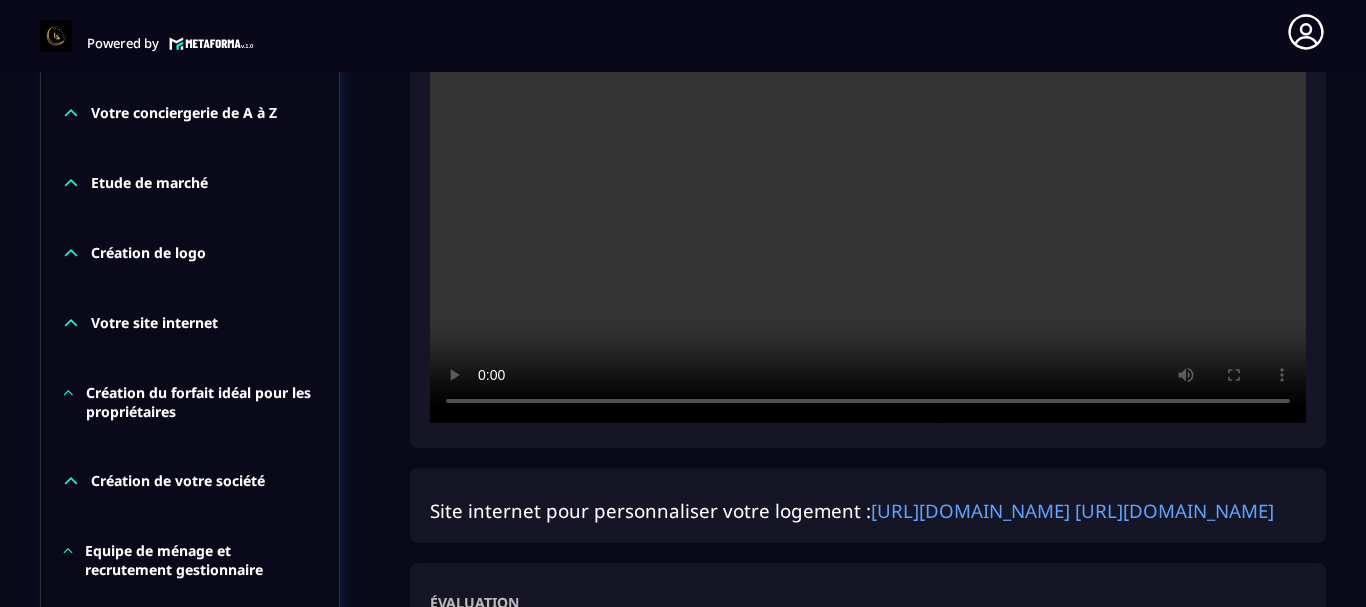click at bounding box center (868, 131) 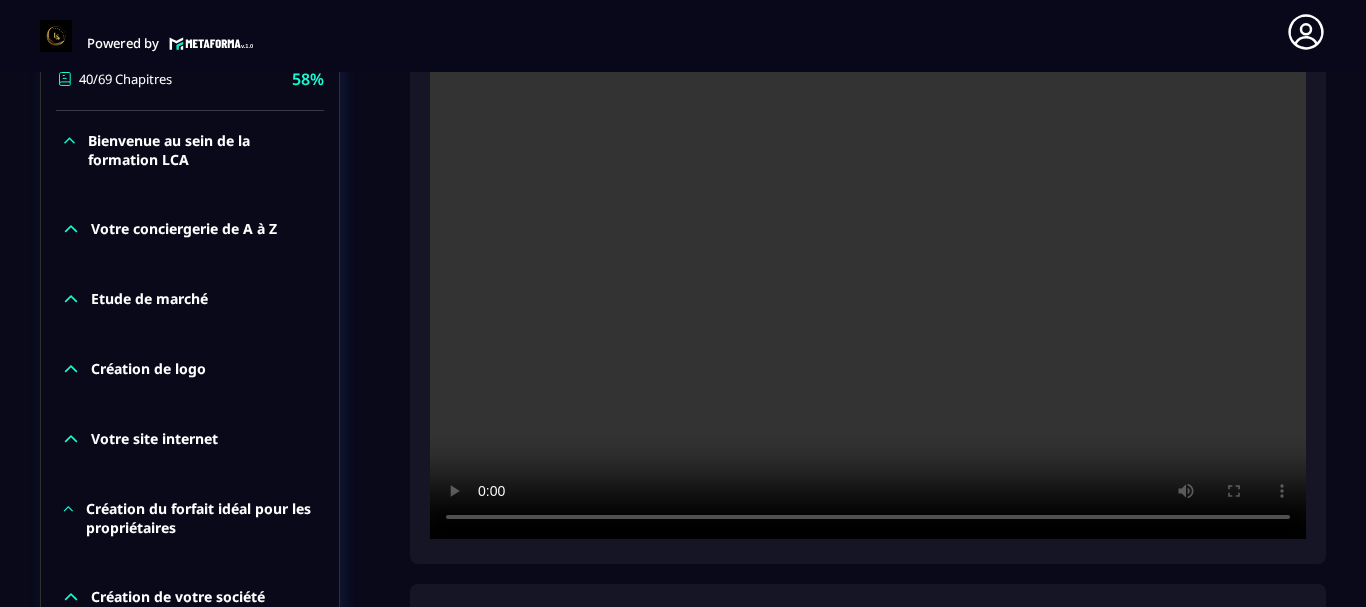 scroll, scrollTop: 491, scrollLeft: 0, axis: vertical 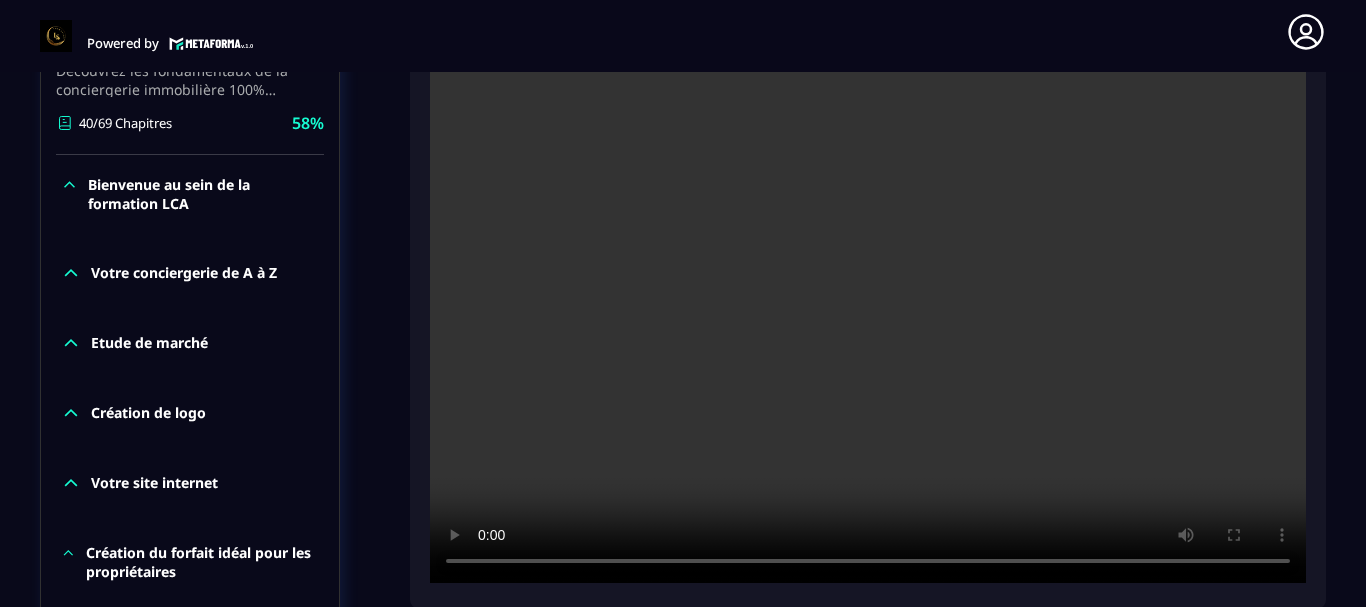 click on "Formations Questions Communauté Événements Formations / La conciergerie 100% automatisée / Branding / Intérieur du logement La conciergerie 100% automatisée Découvrez les fondamentaux de la conciergerie immobilière 100% automatisée.
Cette formation est conçue pour vous permettre de lancer et maîtriser votre activité de conciergerie en toute simplicité.
Vous apprendrez :
✅ Les bases essentielles de la conciergerie pour démarrer sereinement.
✅ Les outils incontournables pour gérer vos clients et vos biens de manière efficace.
✅ L'automatisation des tâches répétitives pour gagner un maximum de temps au quotidien.
Objectif : Vous fournir toutes les clés pour créer une activité rentable et automatisée, tout en gardant du temps pour vous. 40/69 Chapitres 58%  Bienvenue au sein de la formation LCA Votre conciergerie de A à Z Etude de marché Création de logo Votre site internet Création du forfait idéal pour les propriétaires Création de votre société Kit de bienvenue" 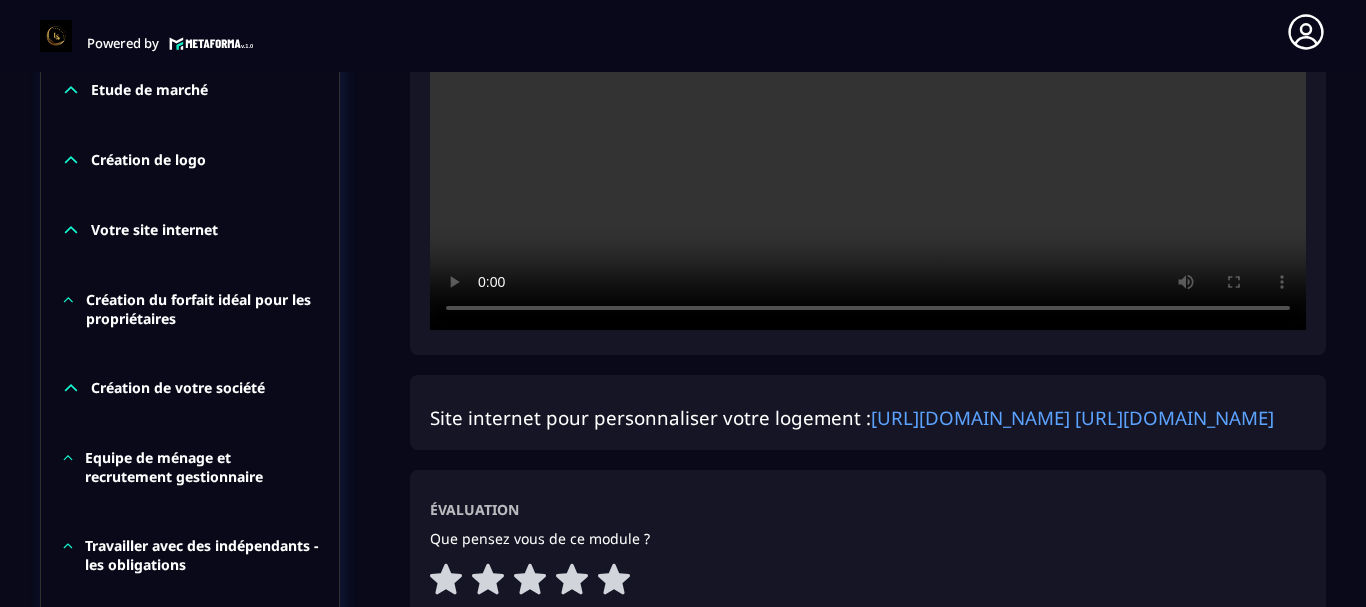 scroll, scrollTop: 891, scrollLeft: 0, axis: vertical 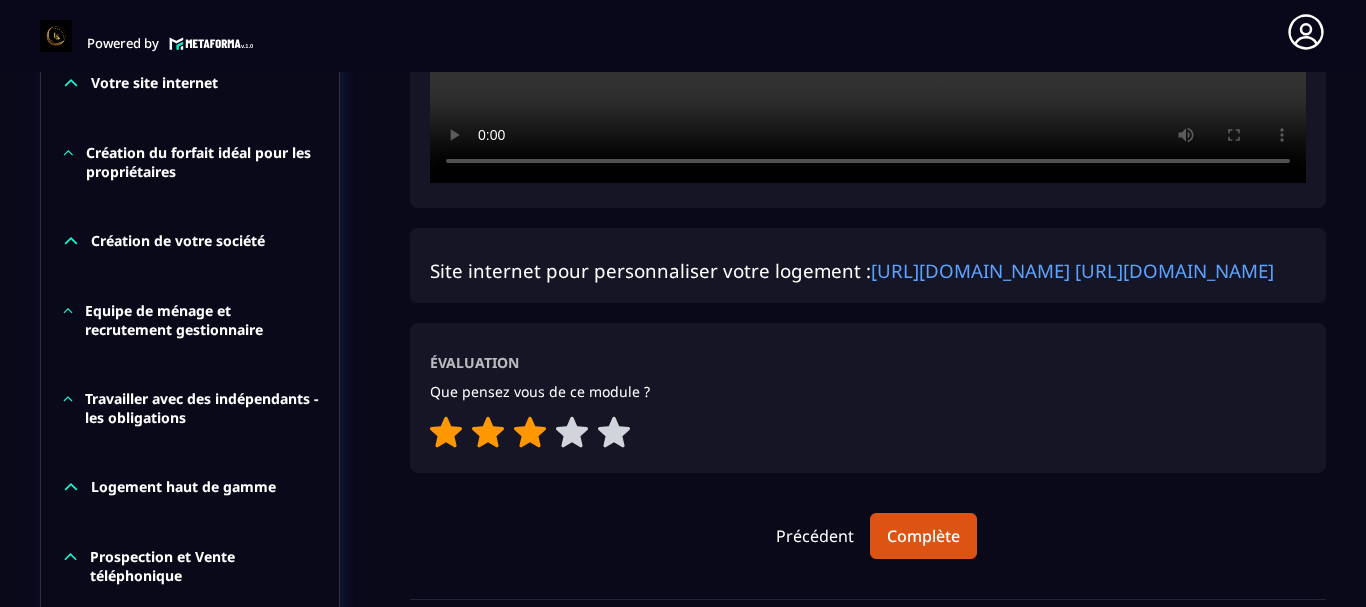 click 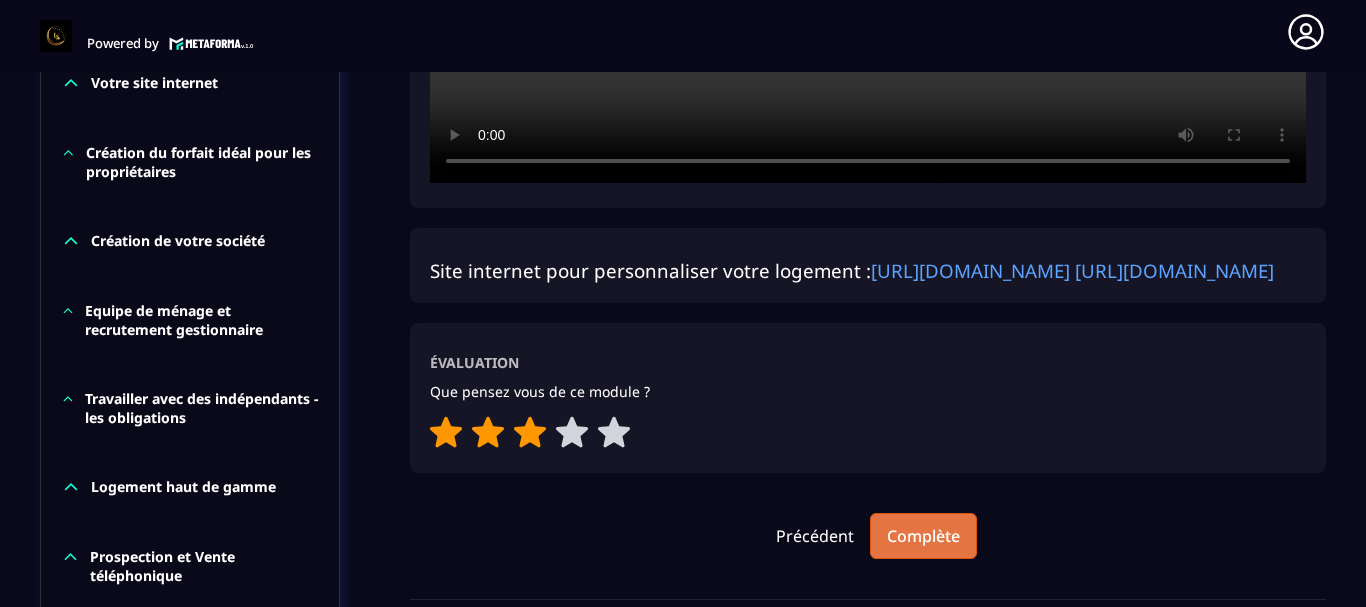 click on "Complète" at bounding box center [923, 536] 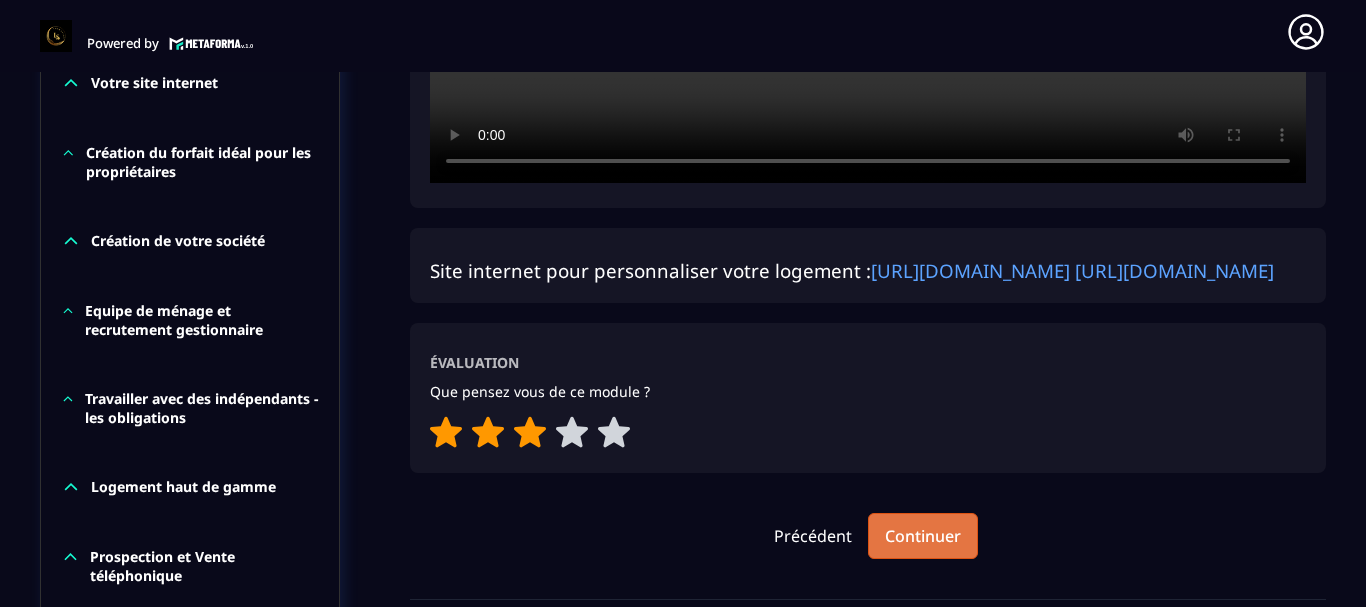 click on "Continuer" at bounding box center [923, 536] 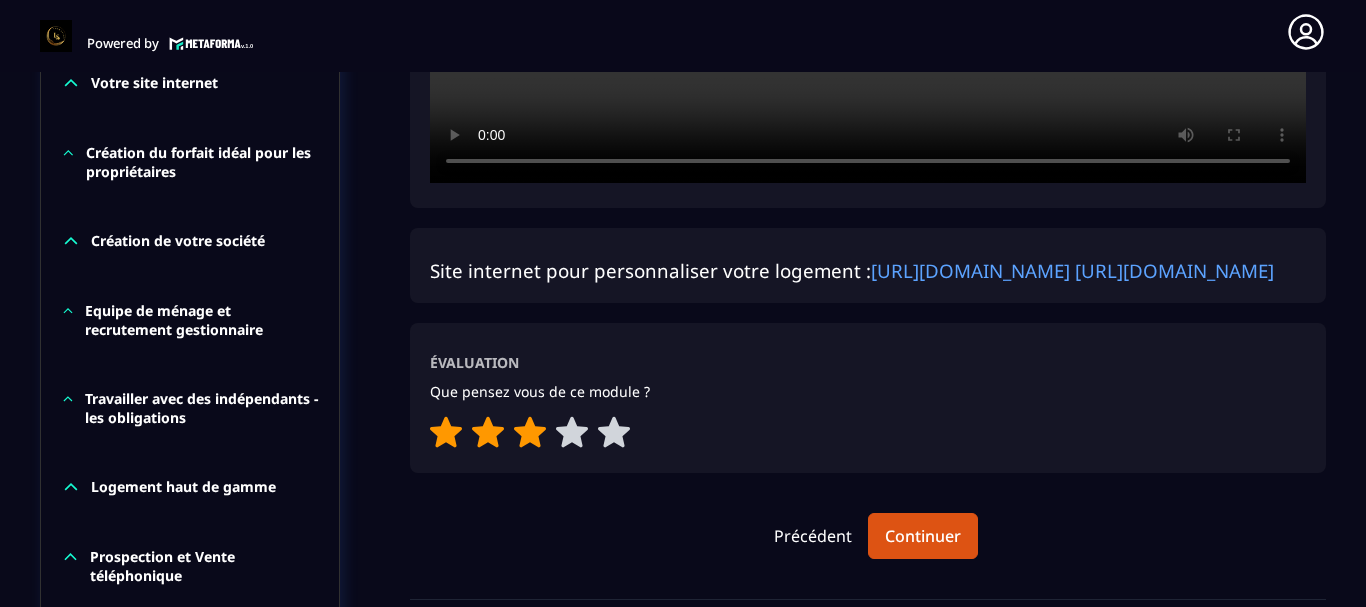 click on "La conciergerie 100% automatisée Découvrez les fondamentaux de la conciergerie immobilière 100% automatisée.
Cette formation est conçue pour vous permettre de lancer et maîtriser votre activité de conciergerie en toute simplicité.
Vous apprendrez :
✅ Les bases essentielles de la conciergerie pour démarrer sereinement.
✅ Les outils incontournables pour gérer vos clients et vos biens de manière efficace.
✅ L'automatisation des tâches répétitives pour gagner un maximum de temps au quotidien.
Objectif : Vous fournir toutes les clés pour créer une activité rentable et automatisée, tout en gardant du temps pour vous. 41/69 Chapitres 59%  Bienvenue au sein de la formation LCA Votre conciergerie de A à Z Etude de marché Création de logo Votre site internet Création du forfait idéal pour les propriétaires Création de votre société Equipe de ménage et recrutement gestionnaire Travailler avec des indépendants - les obligations Logement haut de gamme Les 9 lois du Commercial" at bounding box center (683, 616) 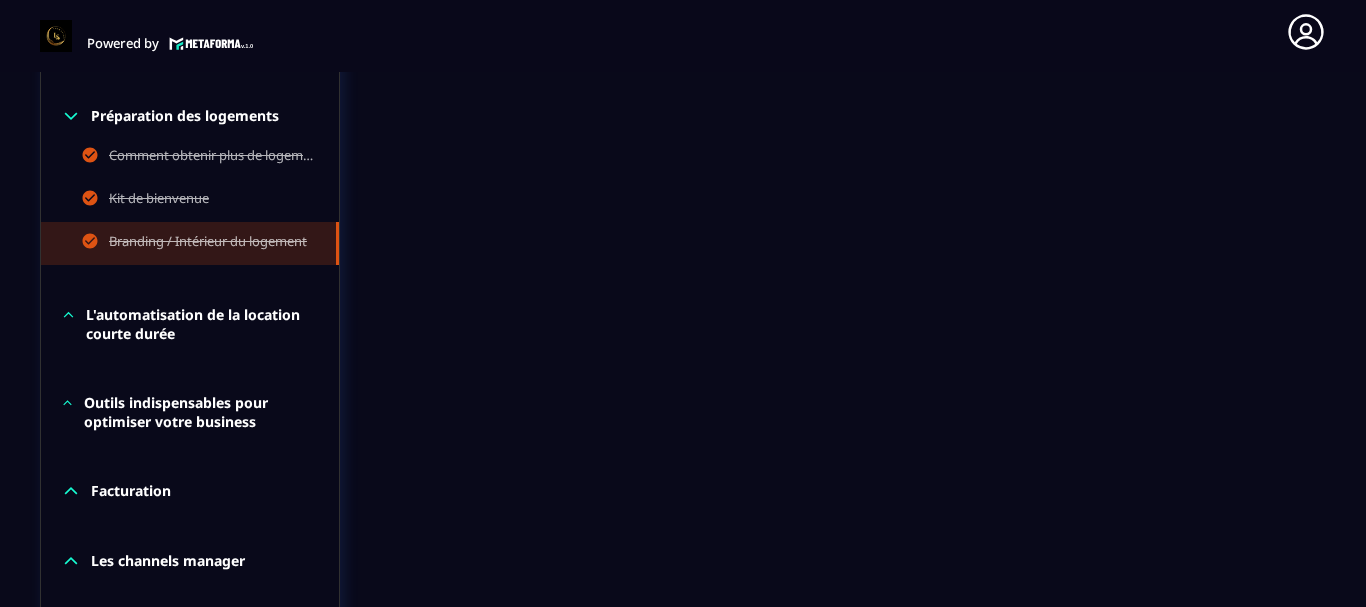 scroll, scrollTop: 1651, scrollLeft: 0, axis: vertical 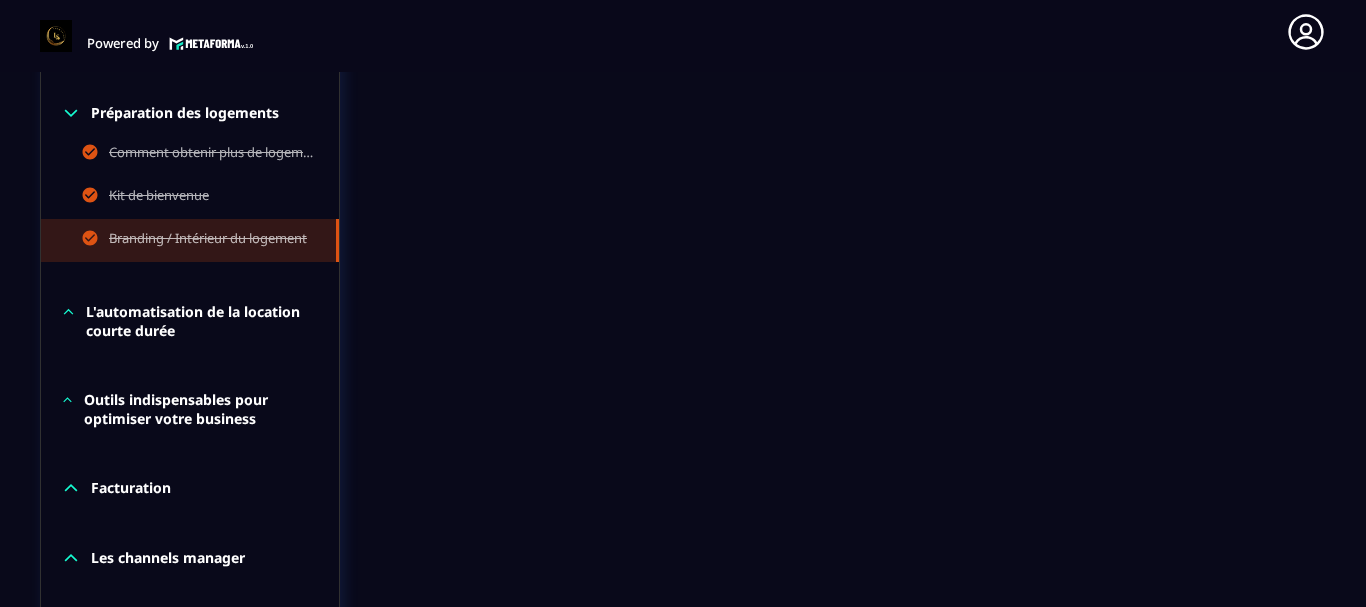 click on "L'automatisation de la location courte durée" at bounding box center (202, 321) 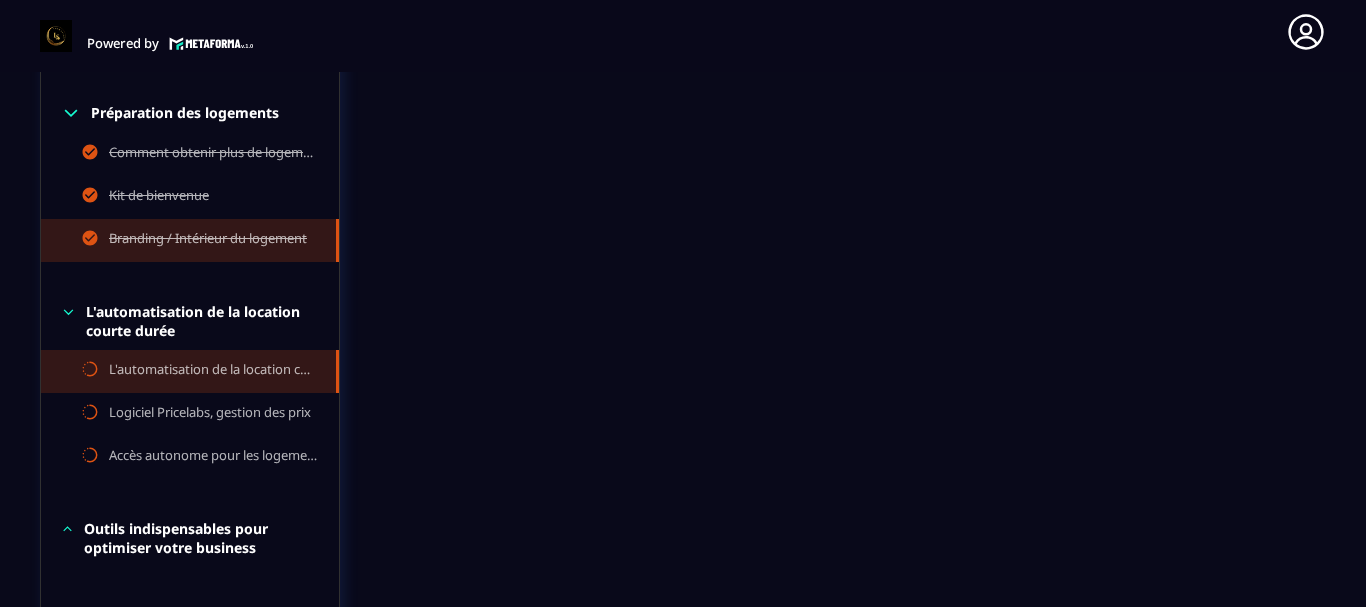 click on "L'automatisation de la location courte durée" at bounding box center [212, 371] 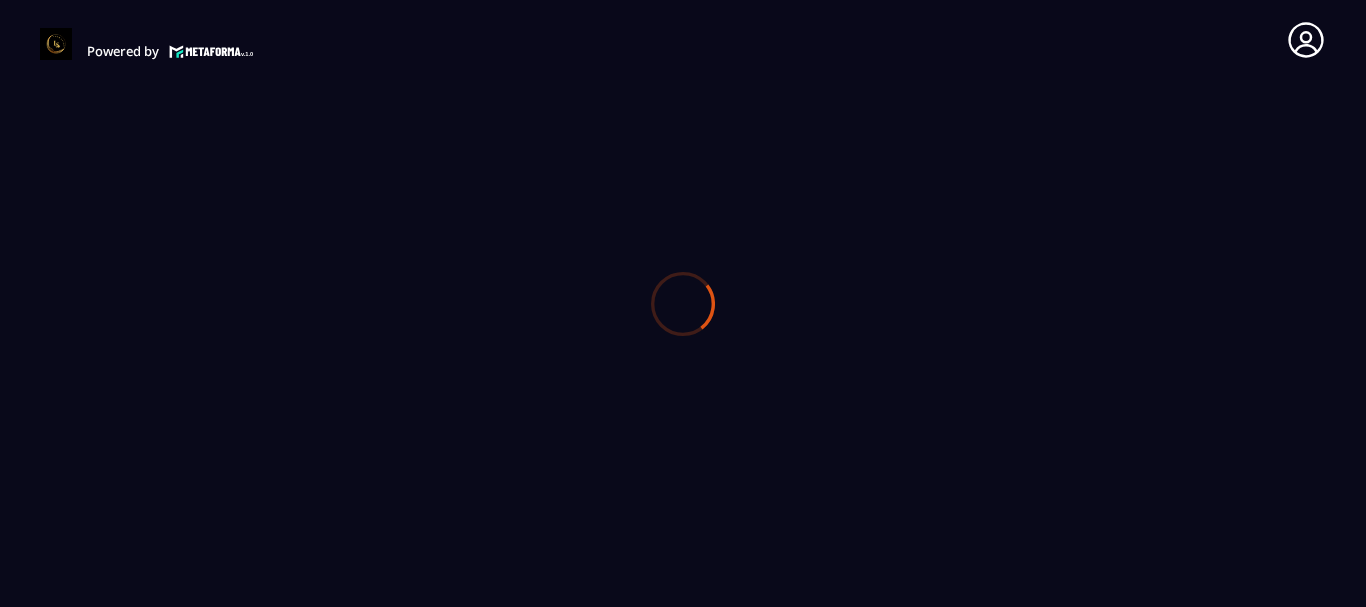scroll, scrollTop: 0, scrollLeft: 0, axis: both 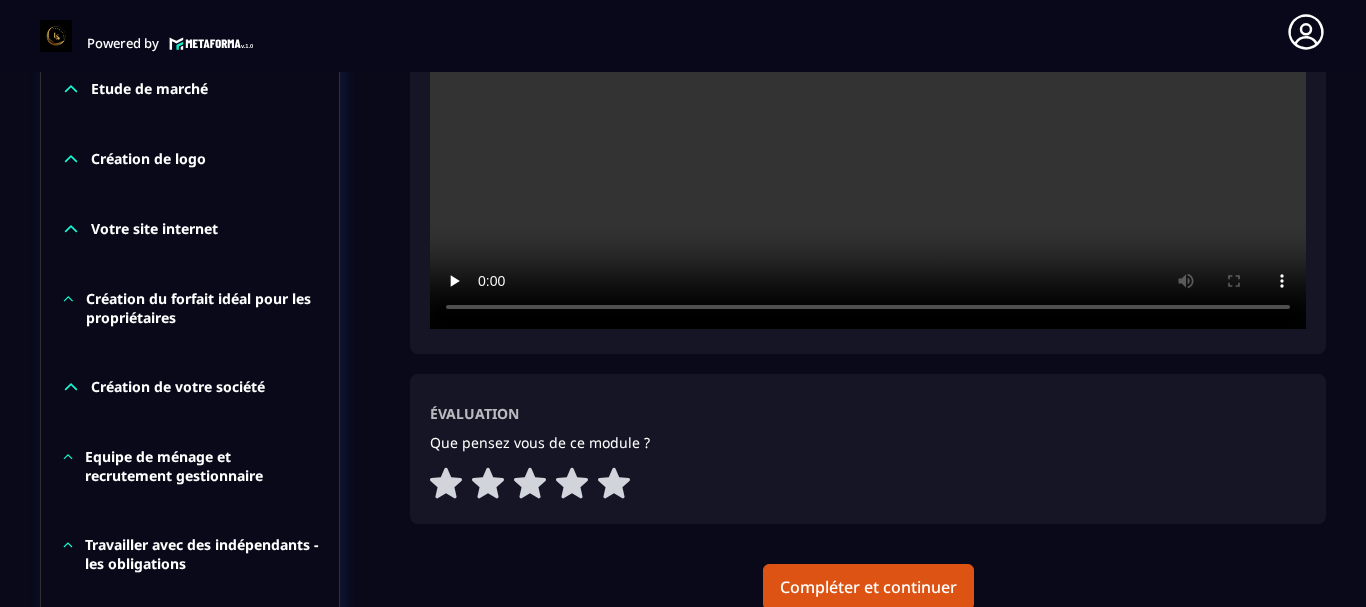 click on "Formations Questions Communauté Événements Formations / La conciergerie 100% automatisée / L'automatisation de la location courte durée La conciergerie 100% automatisée Découvrez les fondamentaux de la conciergerie immobilière 100% automatisée.
Cette formation est conçue pour vous permettre de lancer et maîtriser votre activité de conciergerie en toute simplicité.
Vous apprendrez :
✅ Les bases essentielles de la conciergerie pour démarrer sereinement.
✅ Les outils incontournables pour gérer vos clients et vos biens de manière efficace.
✅ L'automatisation des tâches répétitives pour gagner un maximum de temps au quotidien.
Objectif : Vous fournir toutes les clés pour créer une activité rentable et automatisée, tout en gardant du temps pour vous. 42/69 Chapitres 61%  Bienvenue au sein de la formation LCA Votre conciergerie de A à Z Etude de marché Création de logo Votre site internet Création du forfait idéal pour les propriétaires Création de votre société 61%" 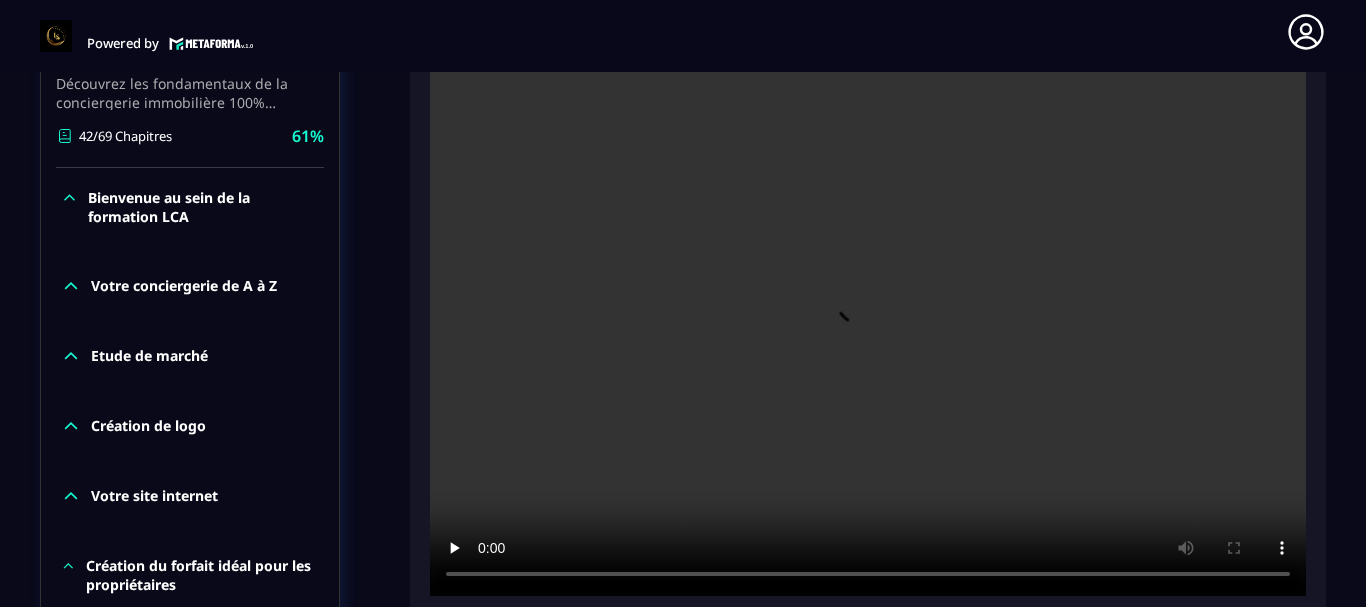 scroll, scrollTop: 480, scrollLeft: 0, axis: vertical 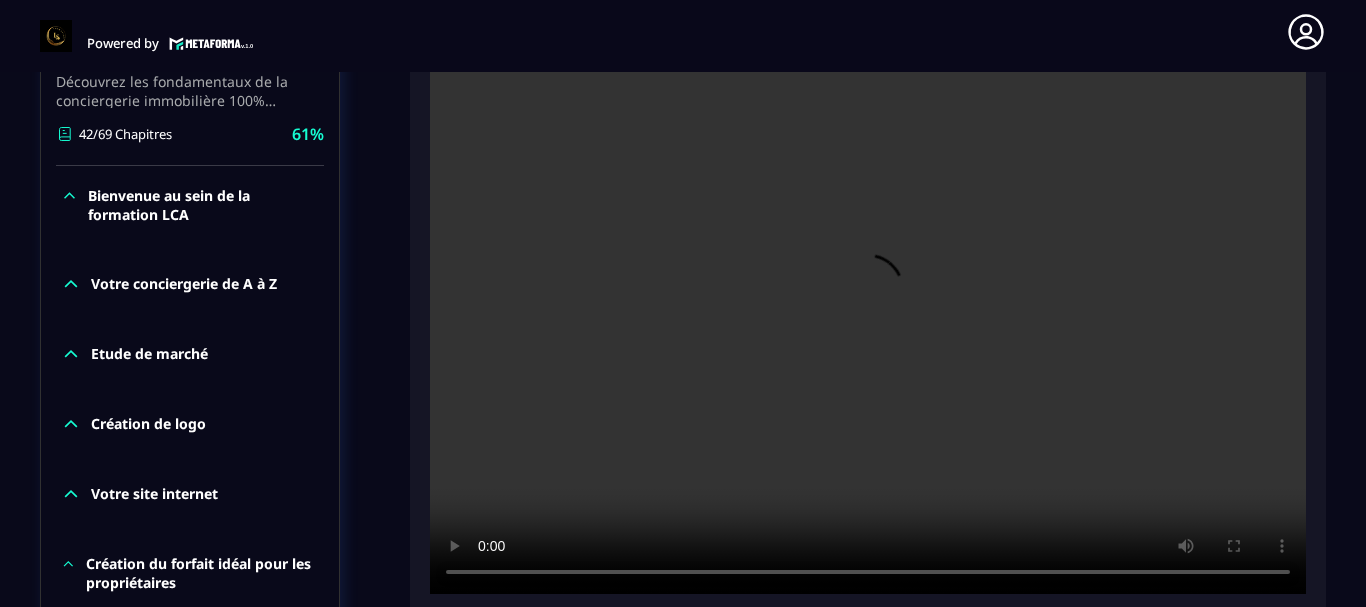 type 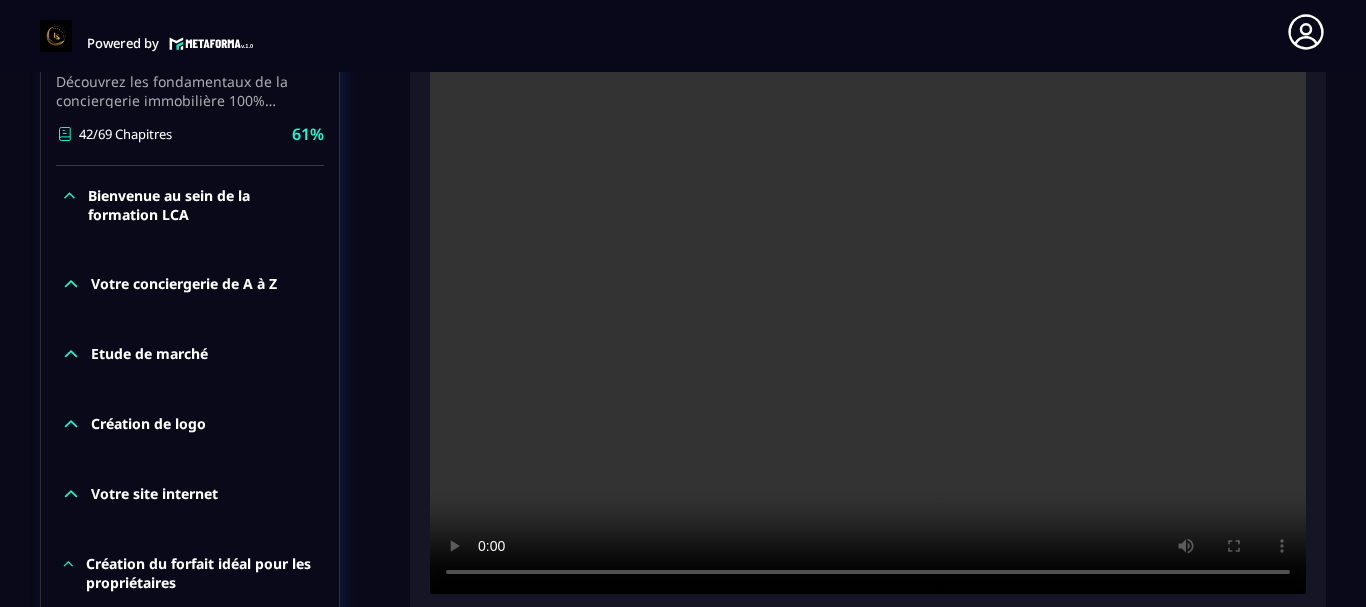 click on "Formations Questions Communauté Événements Formations / La conciergerie 100% automatisée / L'automatisation de la location courte durée La conciergerie 100% automatisée Découvrez les fondamentaux de la conciergerie immobilière 100% automatisée.
Cette formation est conçue pour vous permettre de lancer et maîtriser votre activité de conciergerie en toute simplicité.
Vous apprendrez :
✅ Les bases essentielles de la conciergerie pour démarrer sereinement.
✅ Les outils incontournables pour gérer vos clients et vos biens de manière efficace.
✅ L'automatisation des tâches répétitives pour gagner un maximum de temps au quotidien.
Objectif : Vous fournir toutes les clés pour créer une activité rentable et automatisée, tout en gardant du temps pour vous. 42/69 Chapitres 61%  Bienvenue au sein de la formation LCA Votre conciergerie de A à Z Etude de marché Création de logo Votre site internet Création du forfait idéal pour les propriétaires Création de votre société 61%" 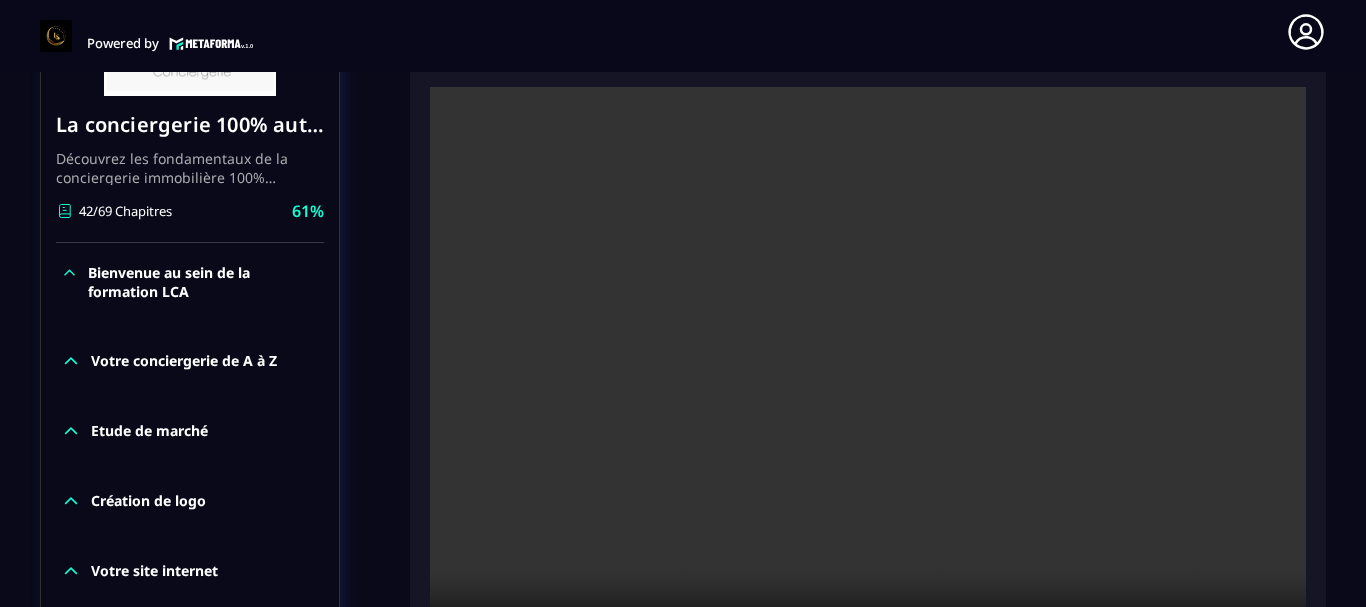 scroll, scrollTop: 440, scrollLeft: 0, axis: vertical 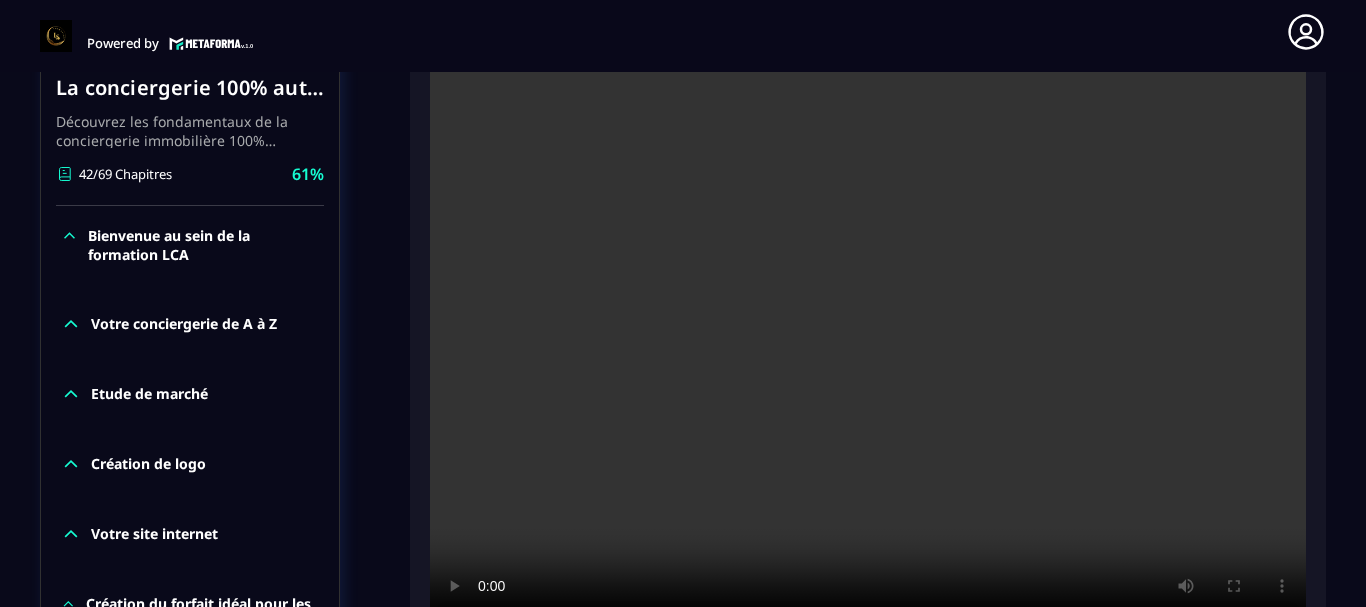 click on "Formations Questions Communauté Événements Formations / La conciergerie 100% automatisée / L'automatisation de la location courte durée La conciergerie 100% automatisée Découvrez les fondamentaux de la conciergerie immobilière 100% automatisée.
Cette formation est conçue pour vous permettre de lancer et maîtriser votre activité de conciergerie en toute simplicité.
Vous apprendrez :
✅ Les bases essentielles de la conciergerie pour démarrer sereinement.
✅ Les outils incontournables pour gérer vos clients et vos biens de manière efficace.
✅ L'automatisation des tâches répétitives pour gagner un maximum de temps au quotidien.
Objectif : Vous fournir toutes les clés pour créer une activité rentable et automatisée, tout en gardant du temps pour vous. 42/69 Chapitres 61%  Bienvenue au sein de la formation LCA Votre conciergerie de A à Z Etude de marché Création de logo Votre site internet Création du forfait idéal pour les propriétaires Création de votre société 61%" 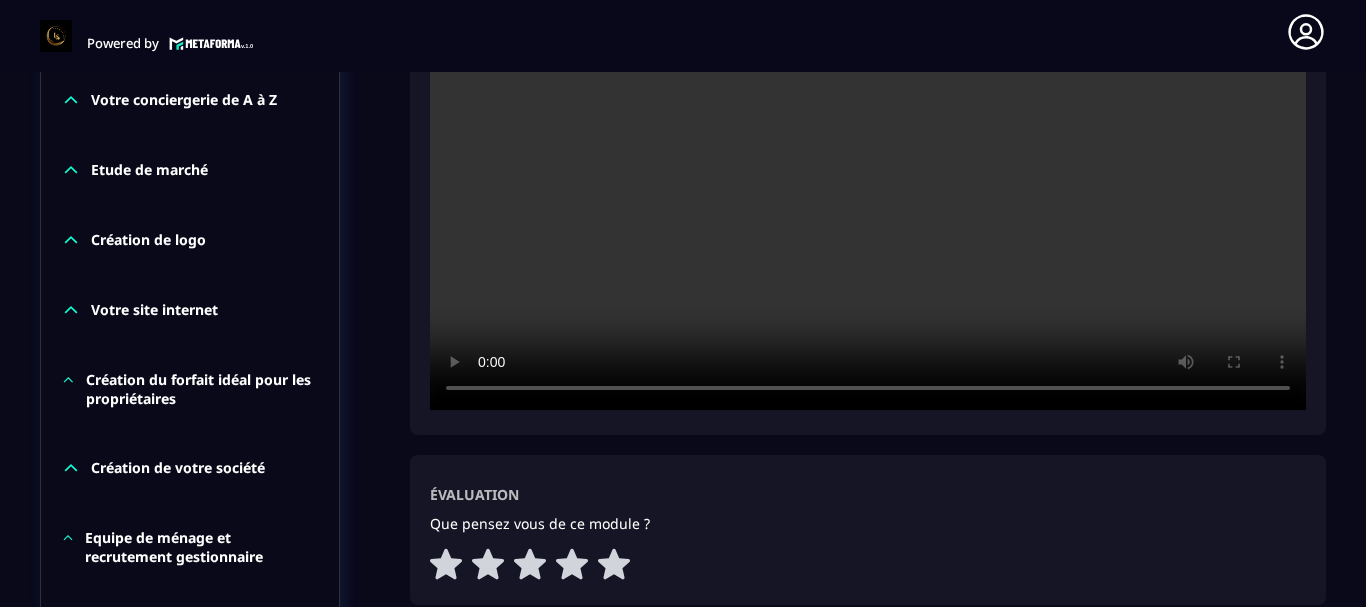 scroll, scrollTop: 680, scrollLeft: 0, axis: vertical 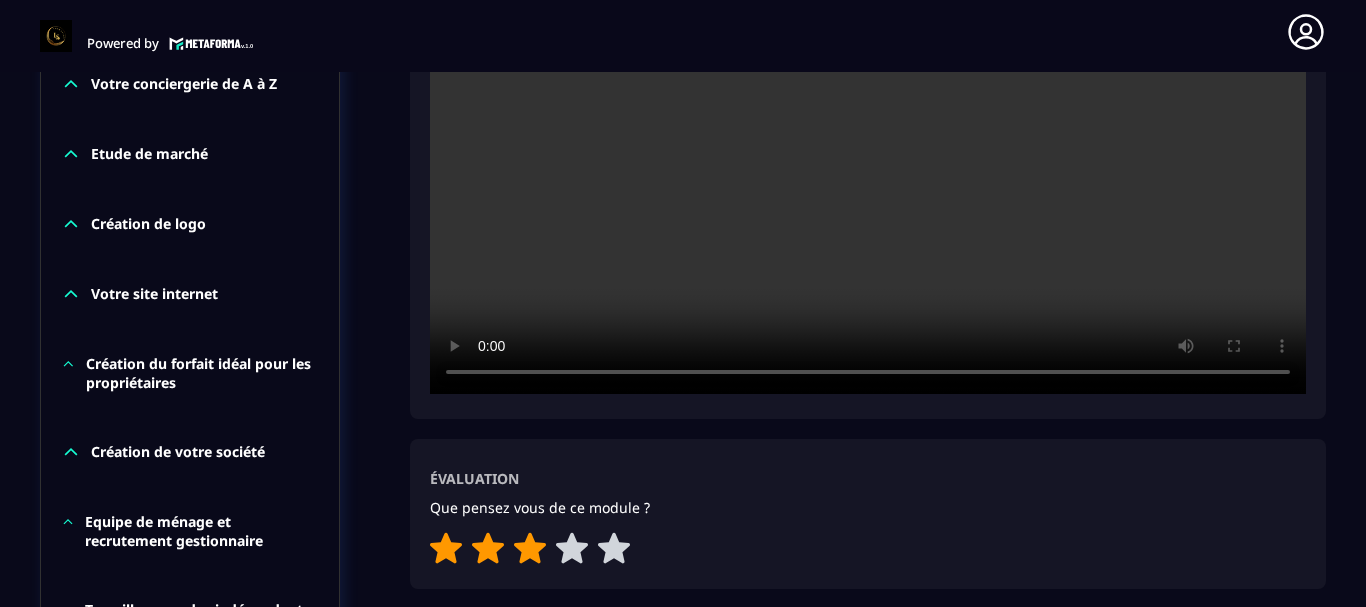 click 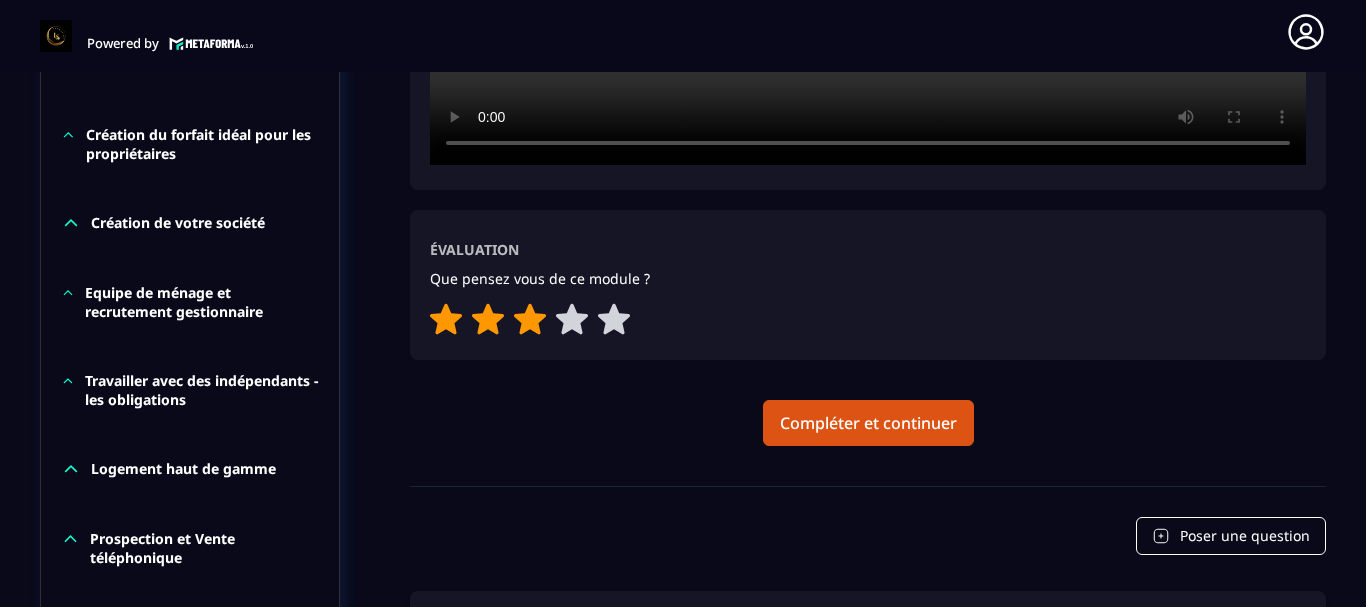scroll, scrollTop: 920, scrollLeft: 0, axis: vertical 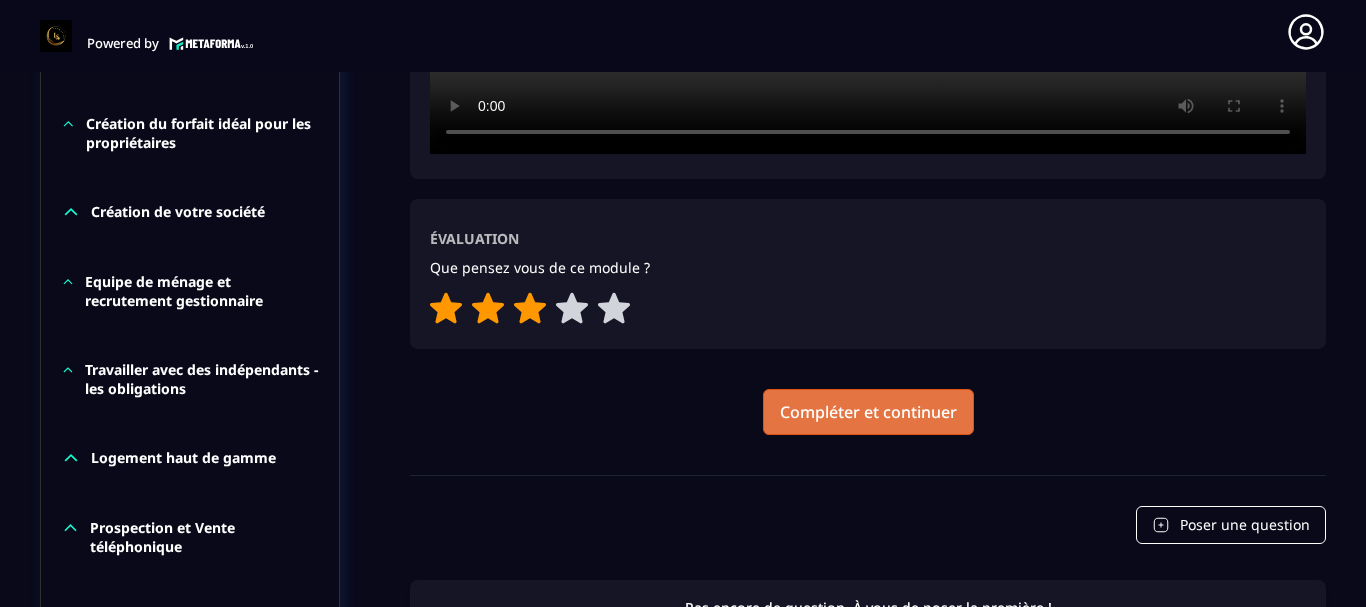click on "Compléter et continuer" at bounding box center [868, 412] 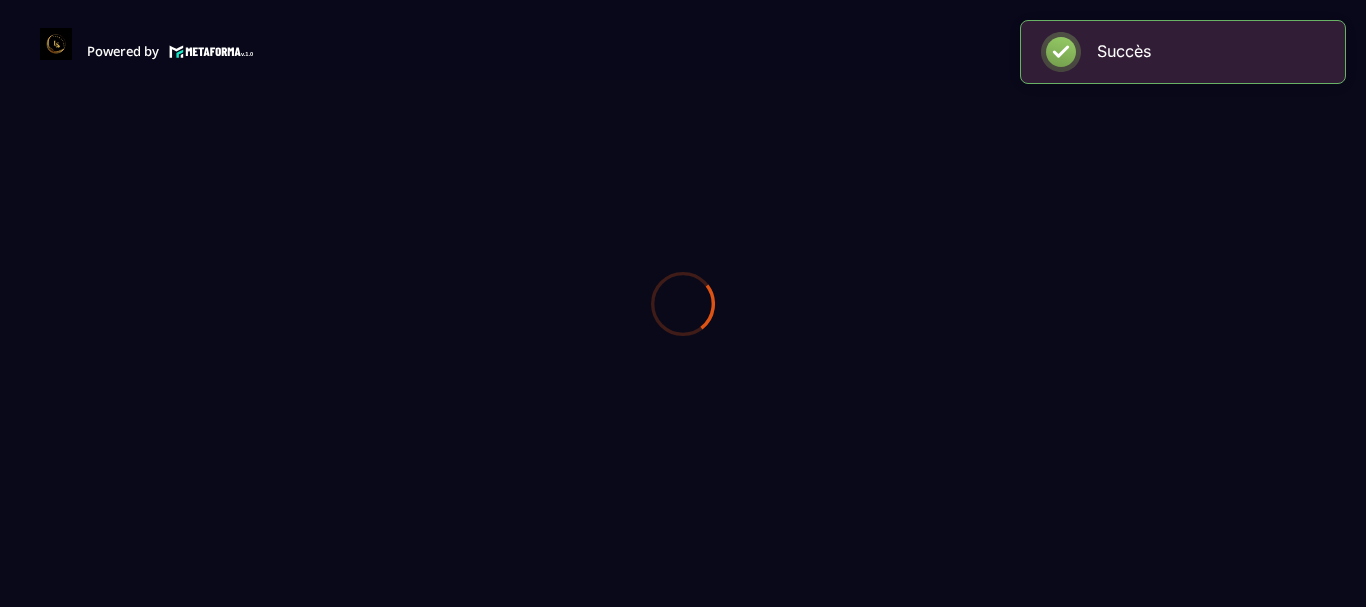 scroll, scrollTop: 0, scrollLeft: 0, axis: both 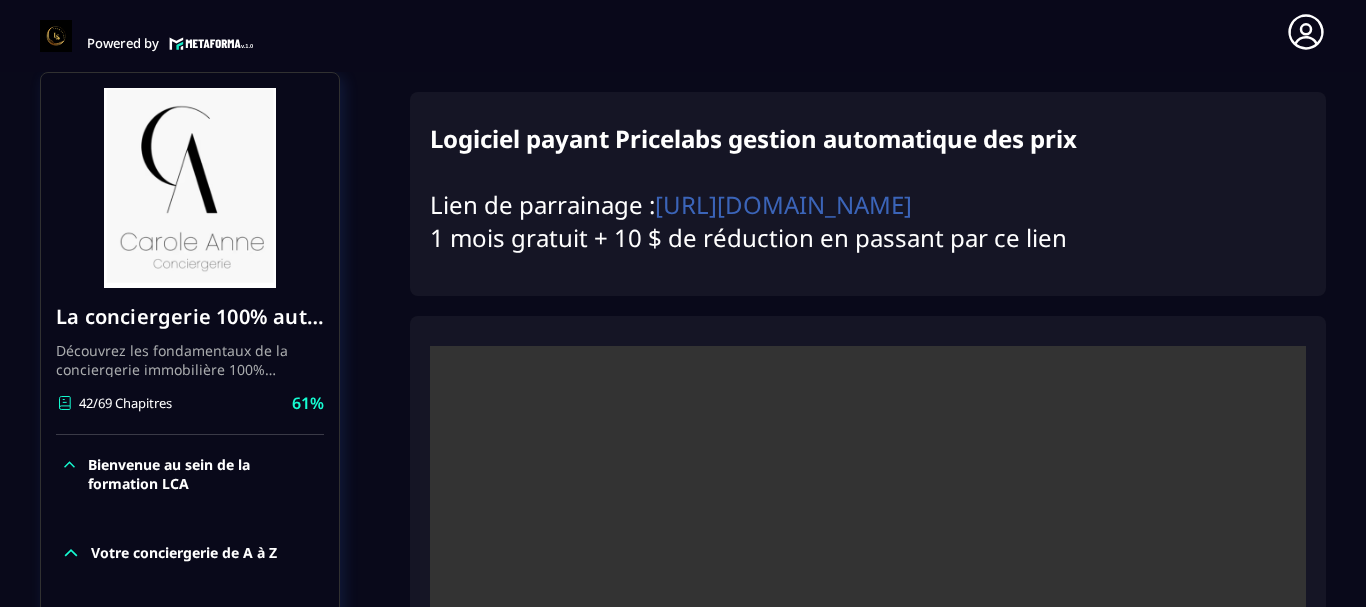 click on "Formations Questions Communauté Événements Formations / La conciergerie 100% automatisée / Logiciel Pricelabs, gestion des prix La conciergerie 100% automatisée Découvrez les fondamentaux de la conciergerie immobilière 100% automatisée.
Cette formation est conçue pour vous permettre de lancer et maîtriser votre activité de conciergerie en toute simplicité.
Vous apprendrez :
✅ Les bases essentielles de la conciergerie pour démarrer sereinement.
✅ Les outils incontournables pour gérer vos clients et vos biens de manière efficace.
✅ L'automatisation des tâches répétitives pour gagner un maximum de temps au quotidien.
Objectif : Vous fournir toutes les clés pour créer une activité rentable et automatisée, tout en gardant du temps pour vous. 42/69 Chapitres 61%  Bienvenue au sein de la formation LCA Votre conciergerie de A à Z Etude de marché Création de logo Votre site internet Création du forfait idéal pour les propriétaires Création de votre société Kit de bienvenue" 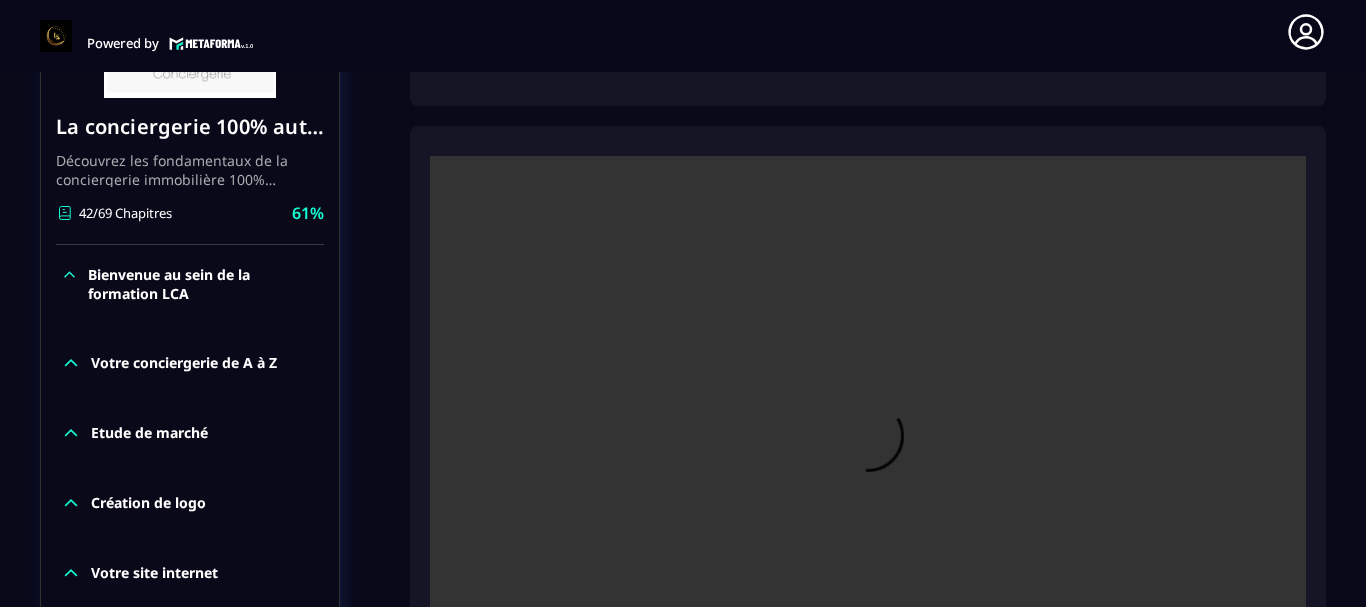 scroll, scrollTop: 371, scrollLeft: 0, axis: vertical 